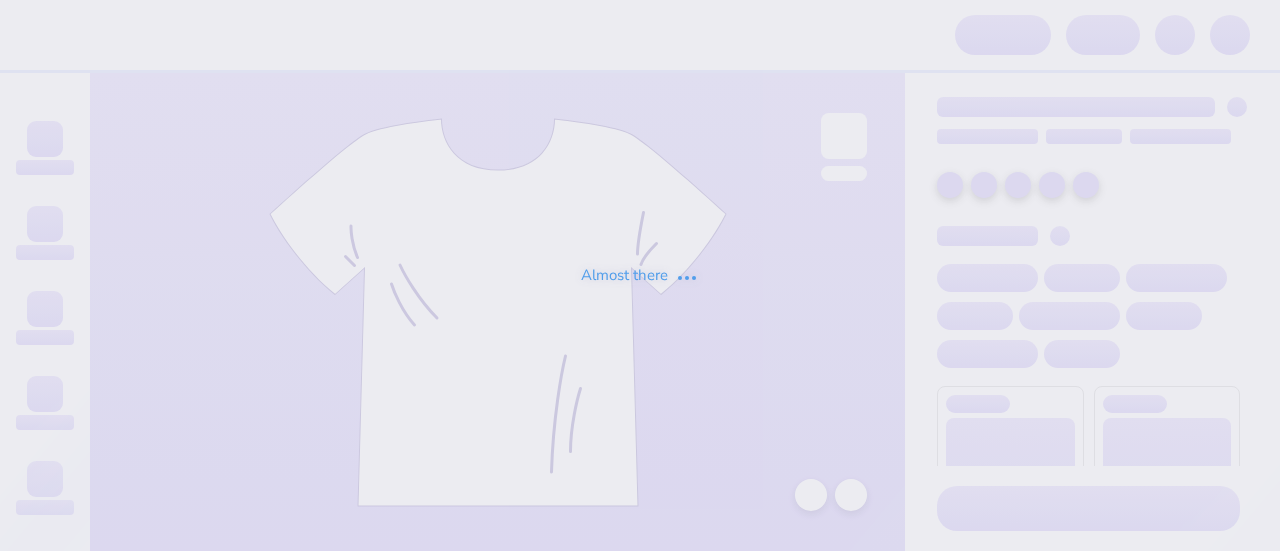 scroll, scrollTop: 0, scrollLeft: 0, axis: both 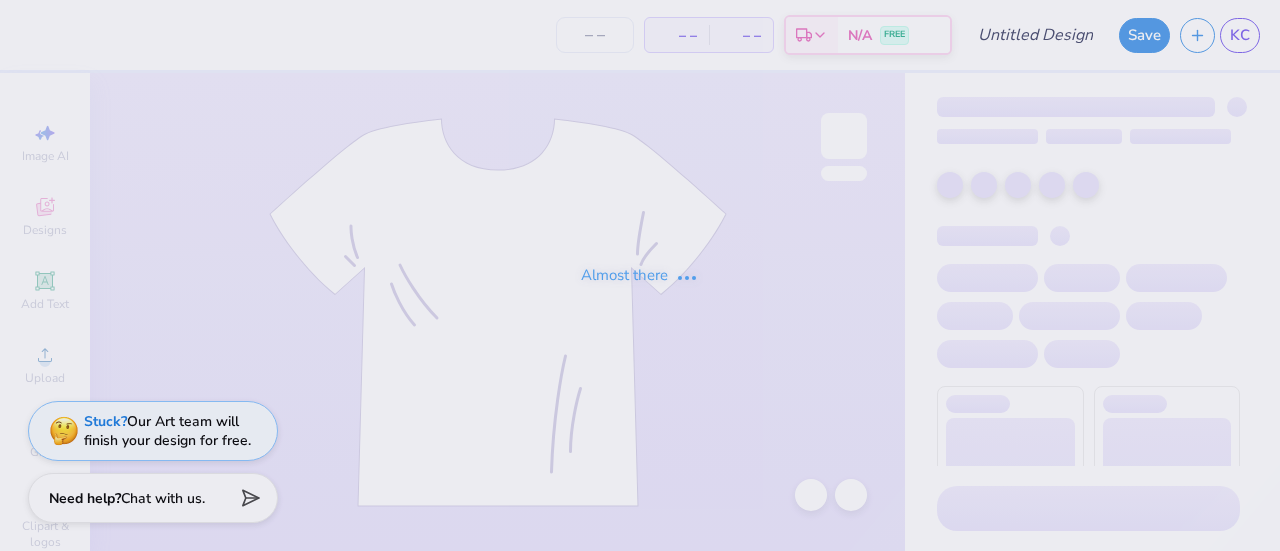 type on "[FIRST] [LAST] : Tarte Cosmetics" 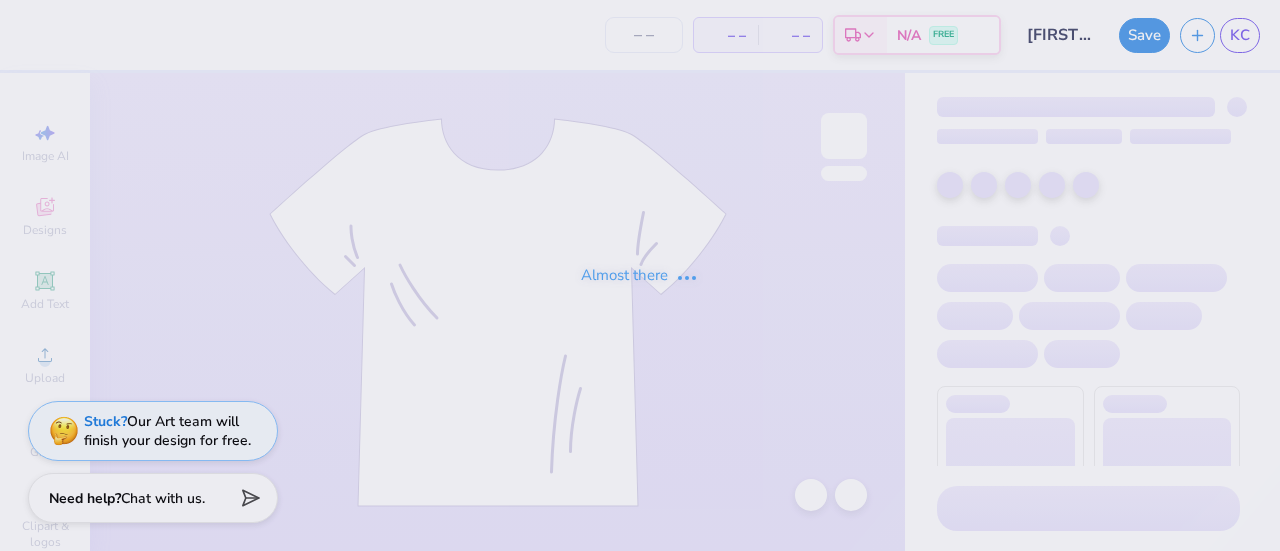 type on "24" 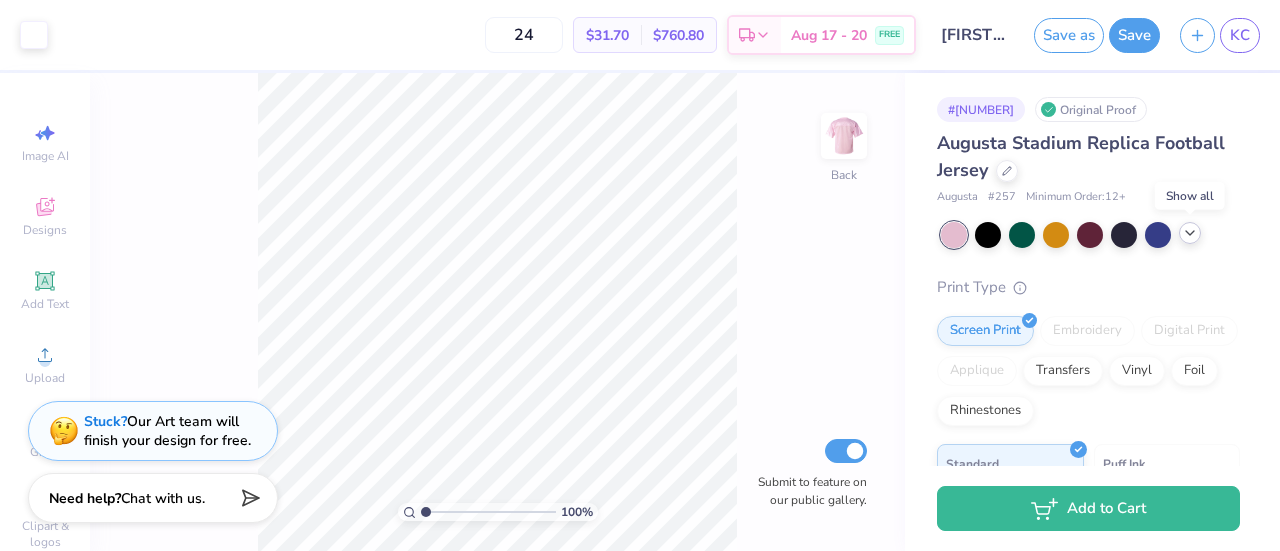 click 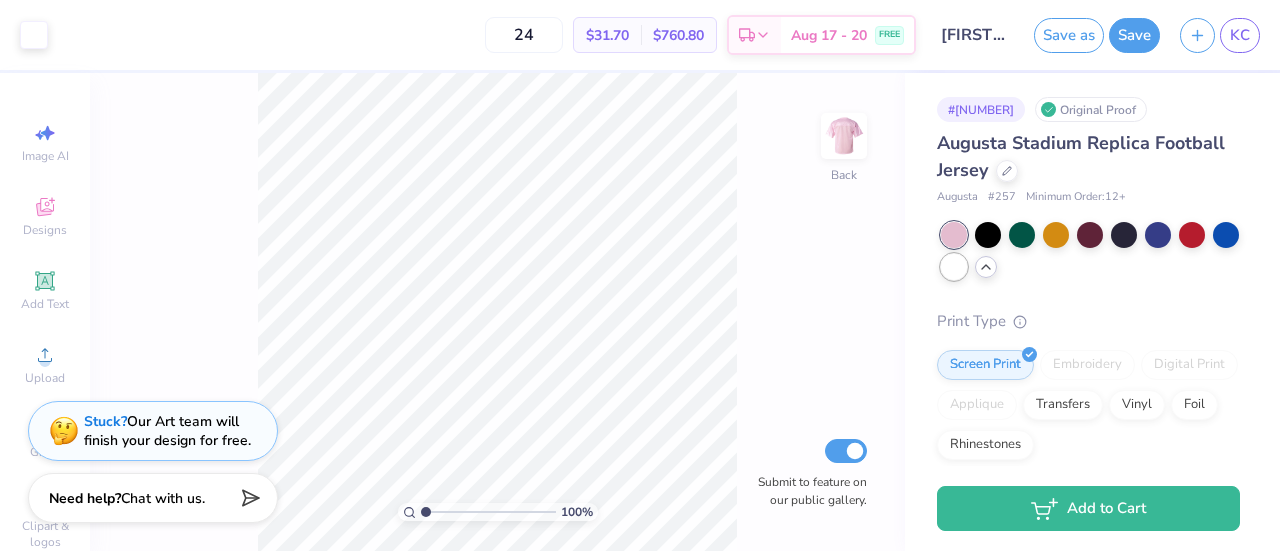 click at bounding box center [954, 267] 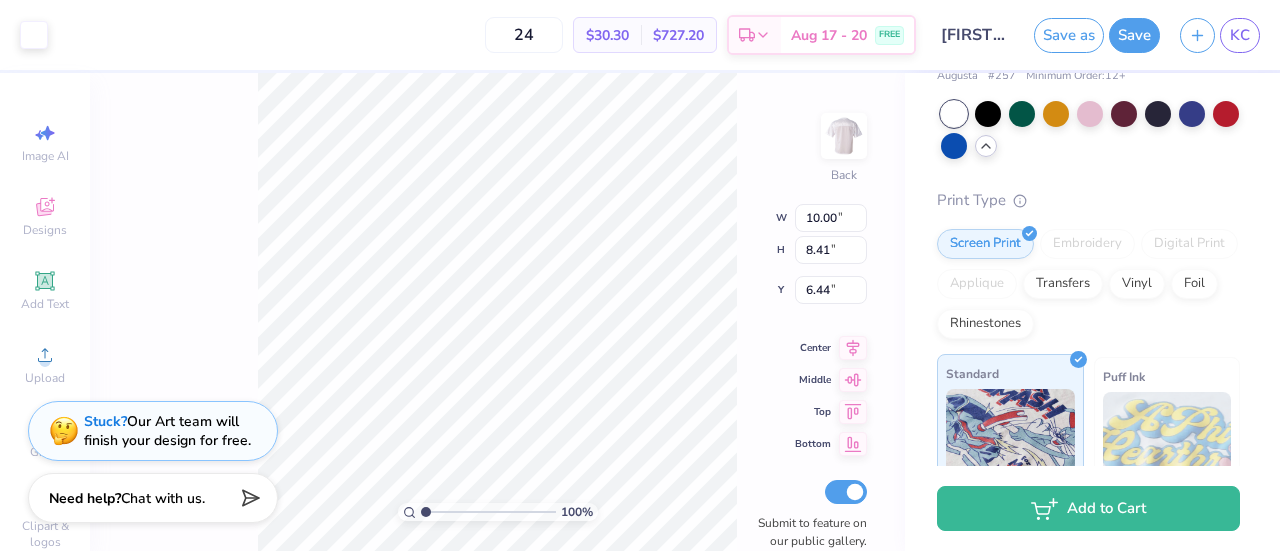 scroll, scrollTop: 0, scrollLeft: 0, axis: both 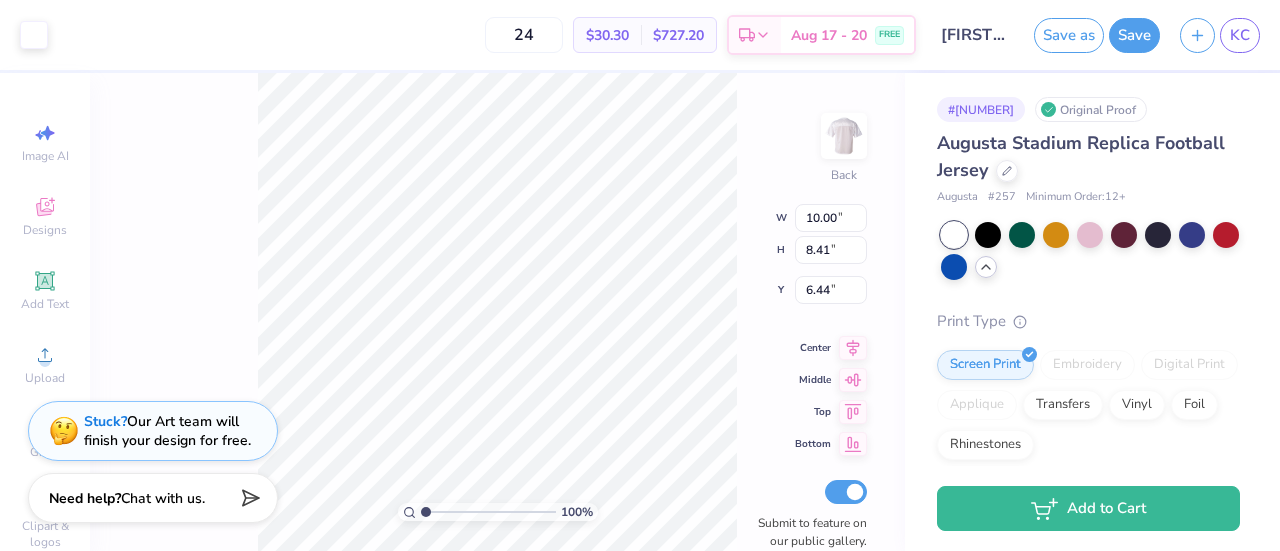 type on "9.75" 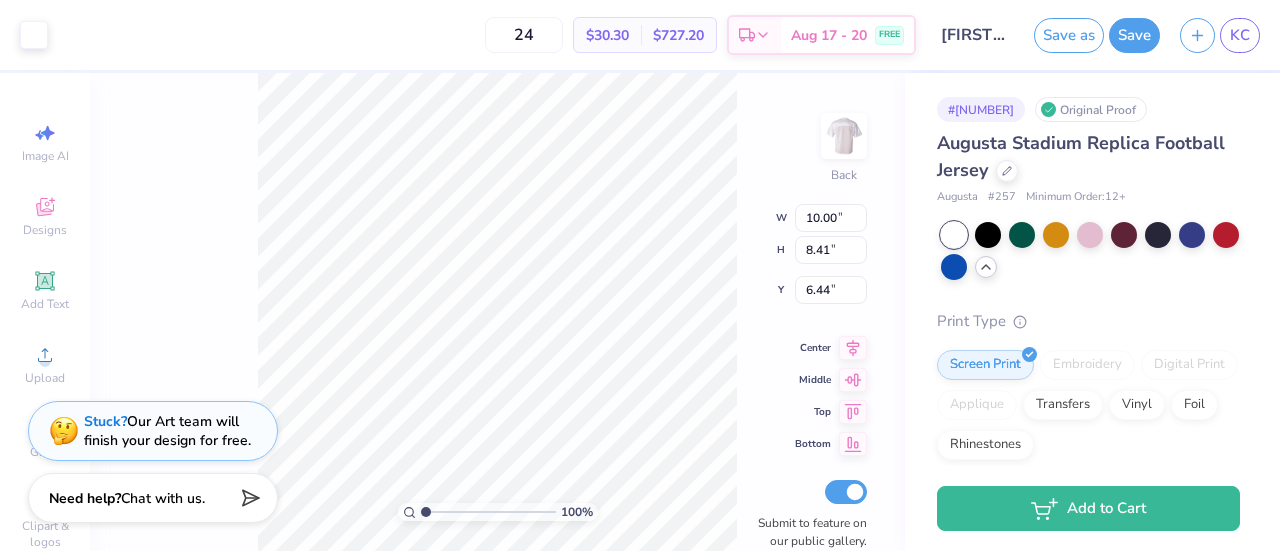 type on "2.98" 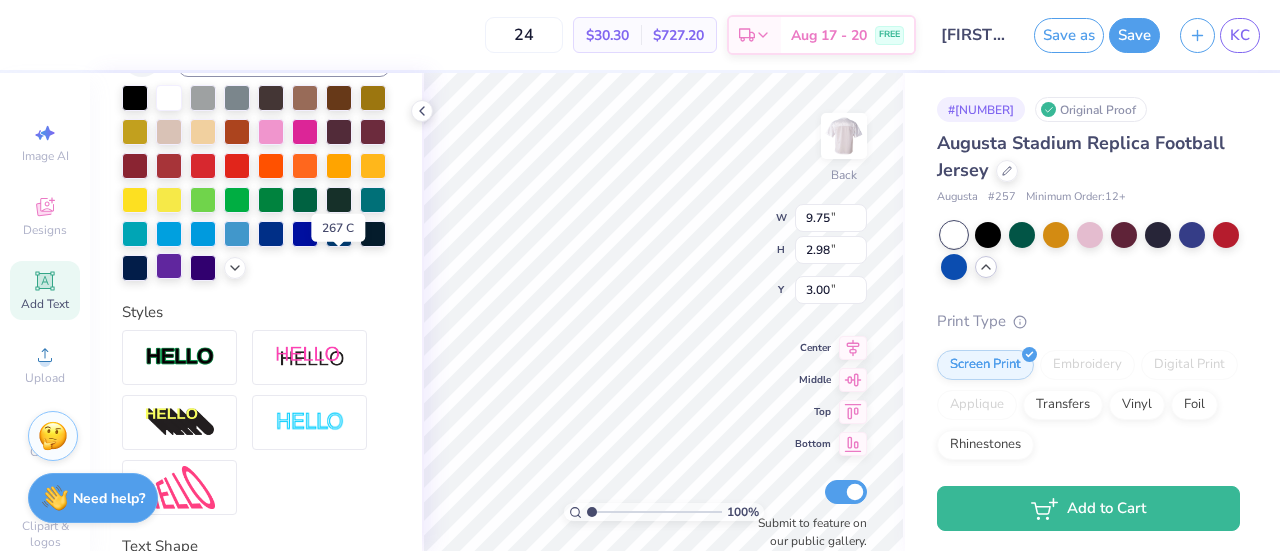scroll, scrollTop: 451, scrollLeft: 0, axis: vertical 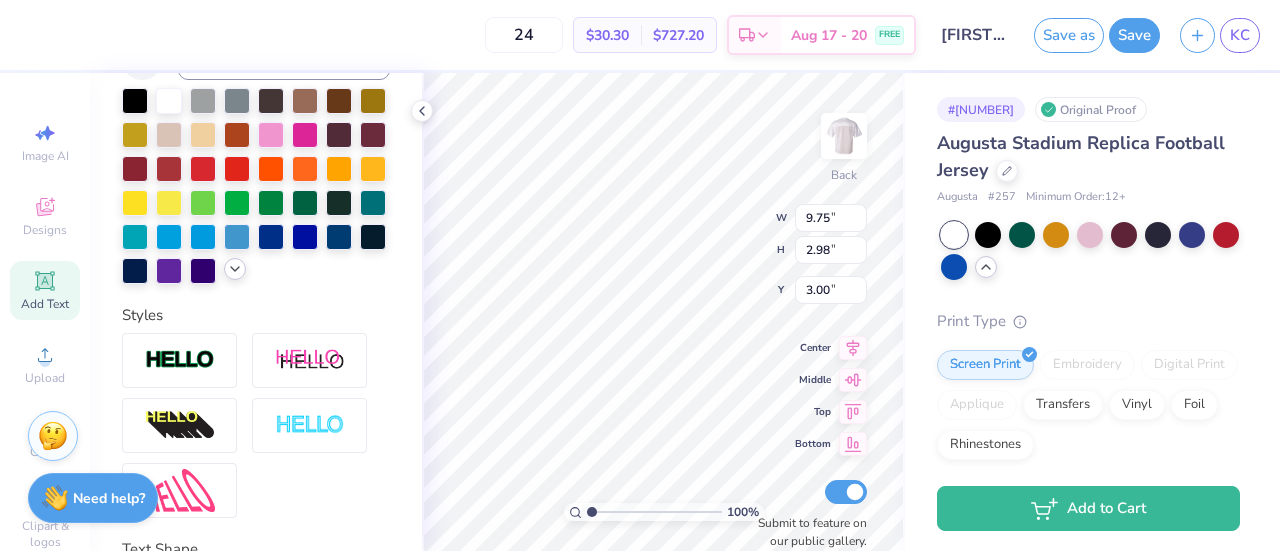 click 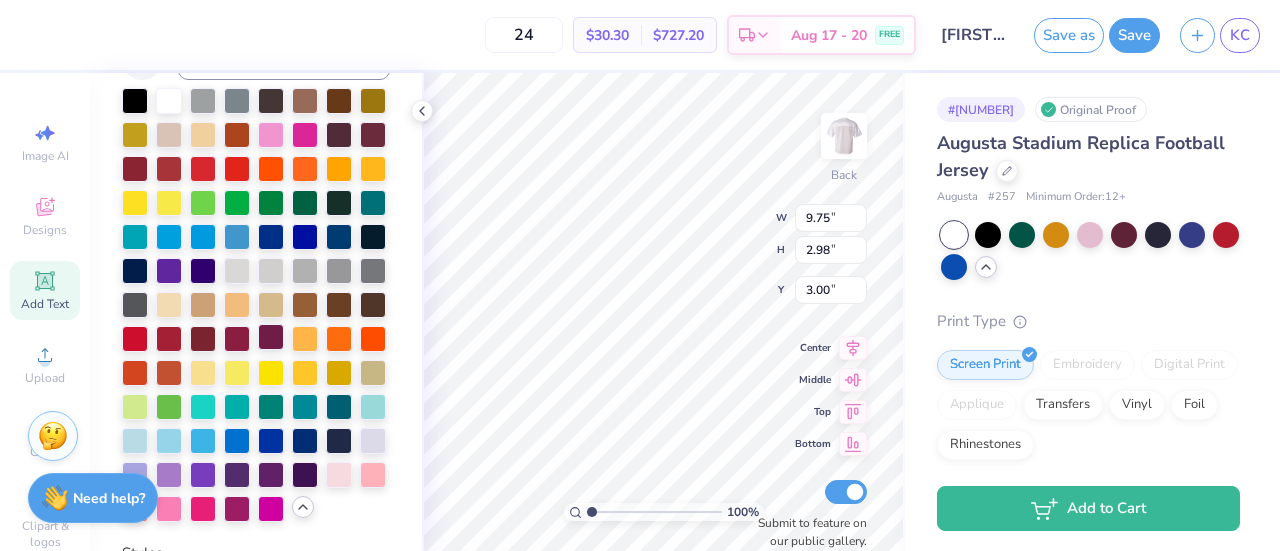scroll, scrollTop: 650, scrollLeft: 0, axis: vertical 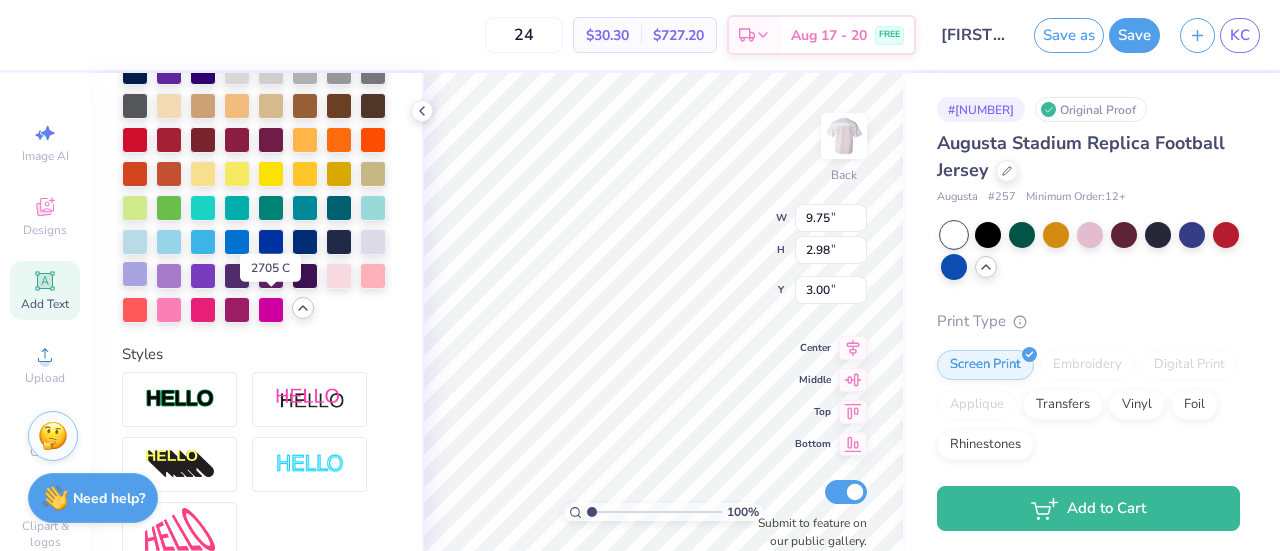 click at bounding box center [135, 274] 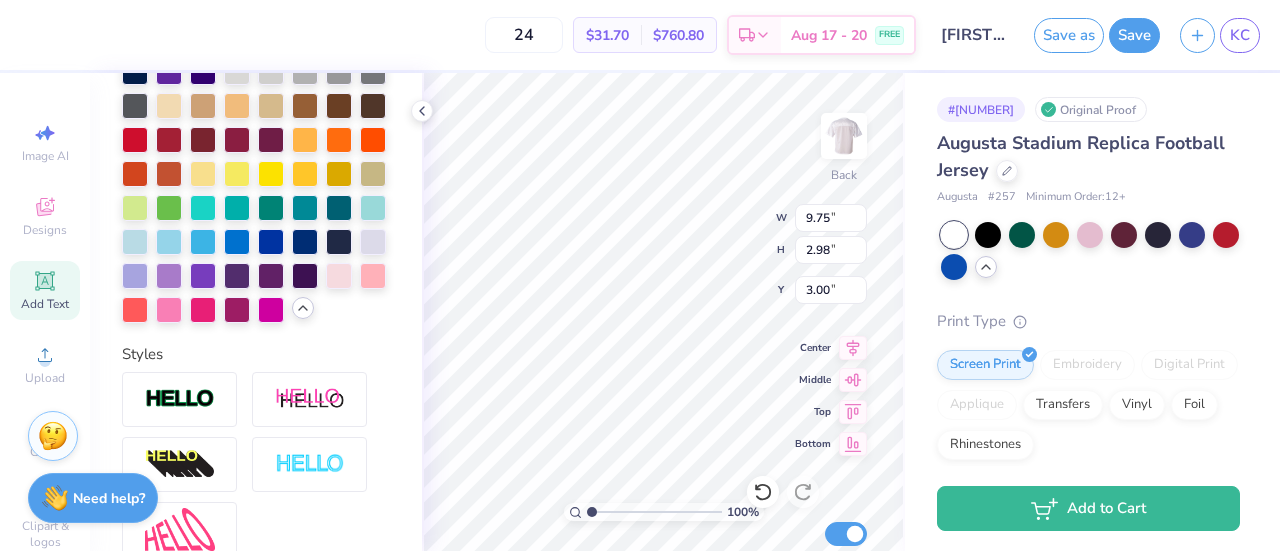 type on "10.00" 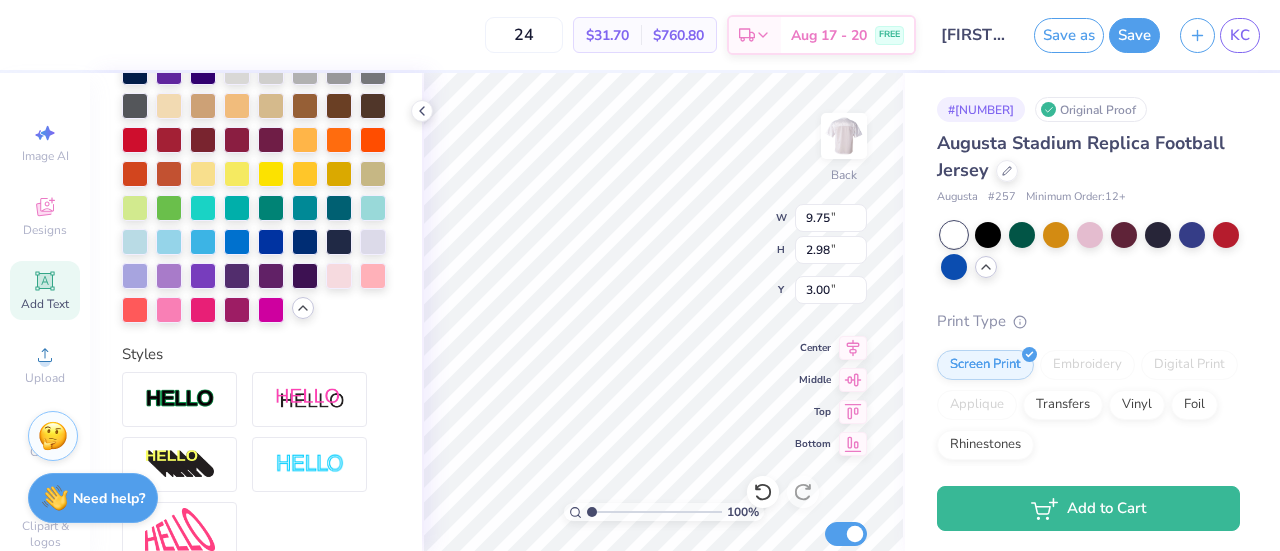 type on "8.41" 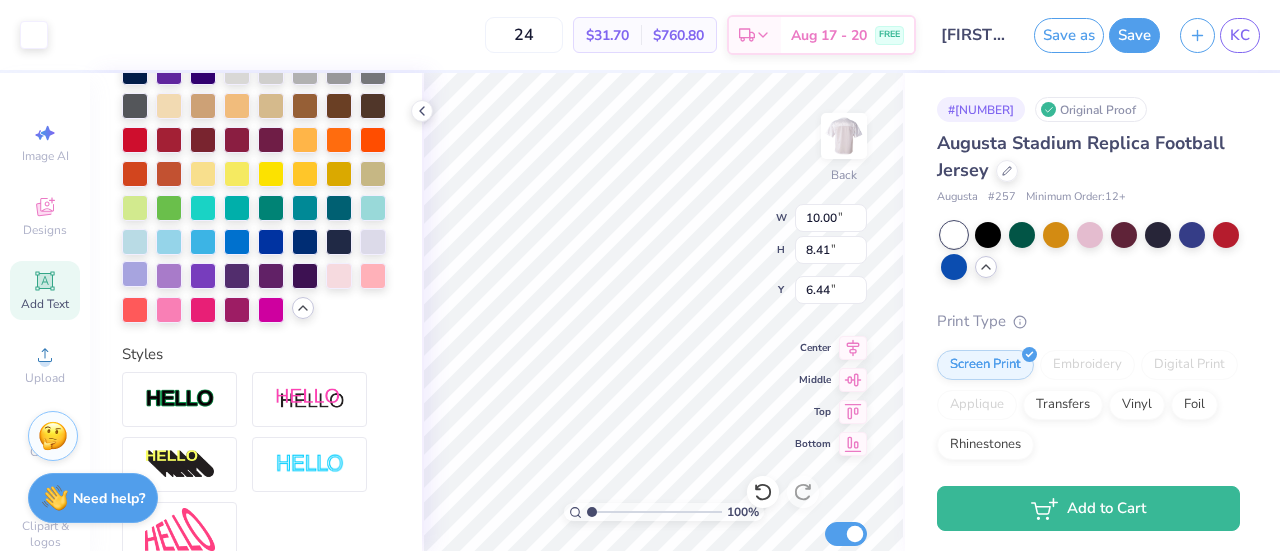 click at bounding box center (135, 274) 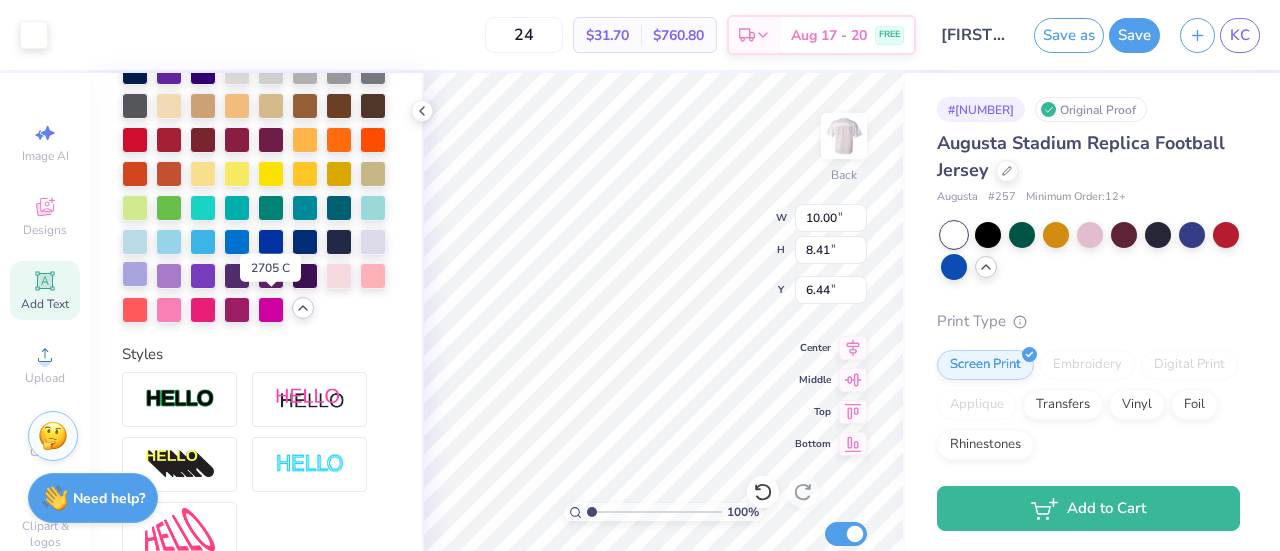 click at bounding box center [135, 274] 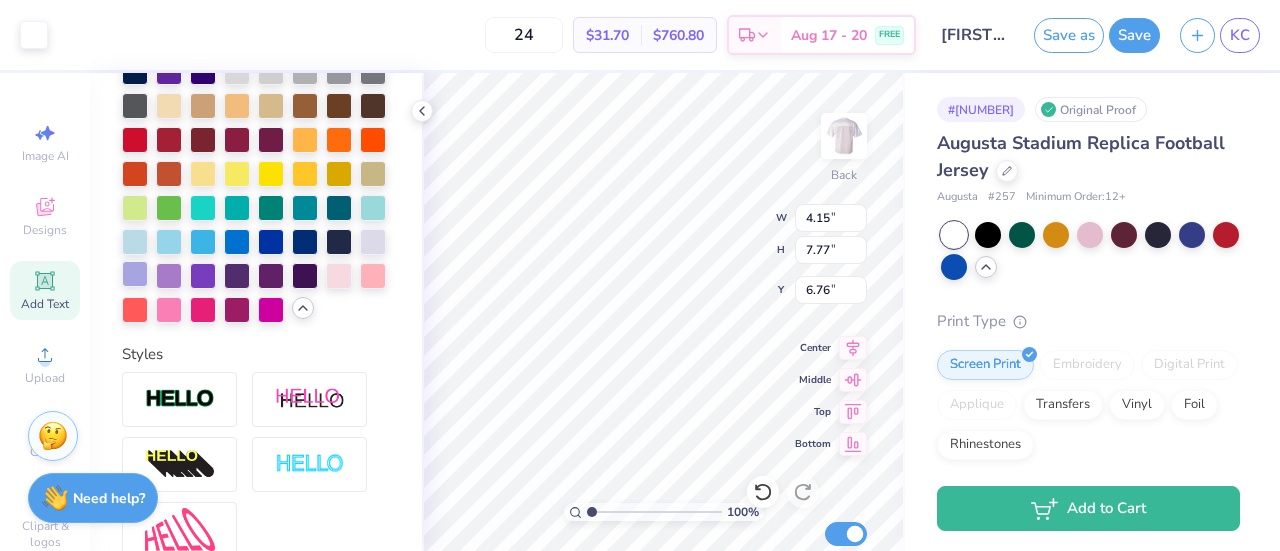 click at bounding box center [135, 274] 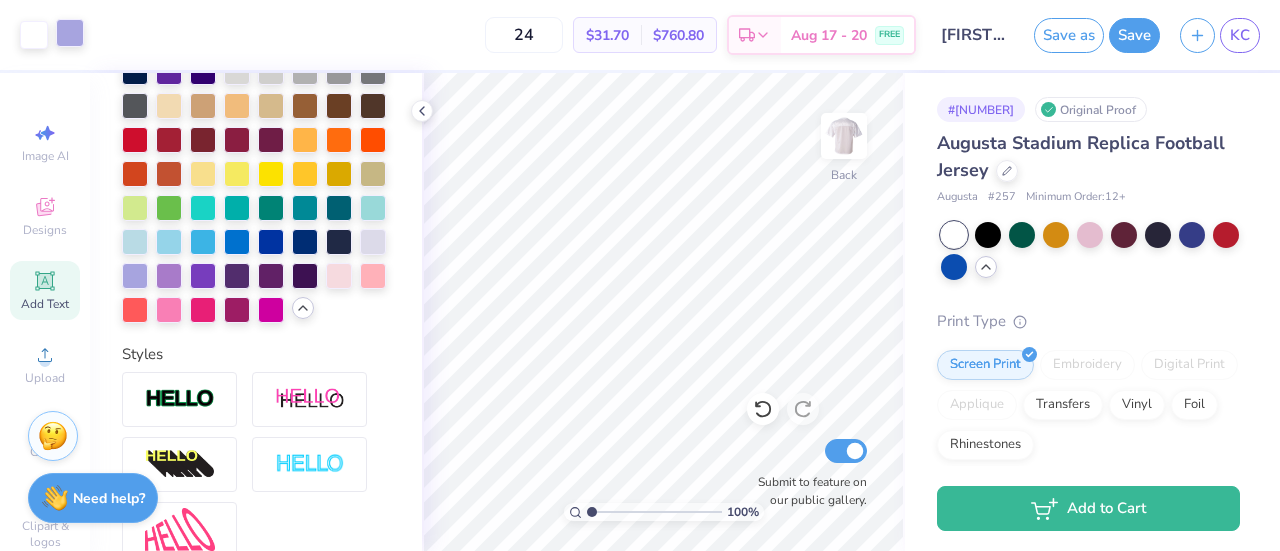 click at bounding box center (70, 33) 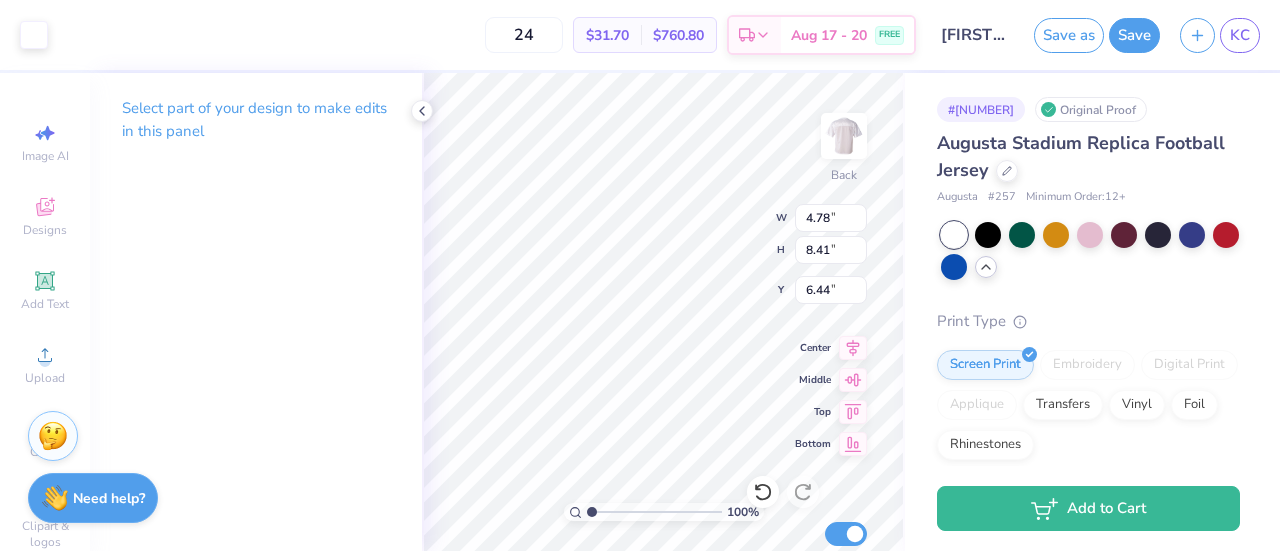 type on "4.15" 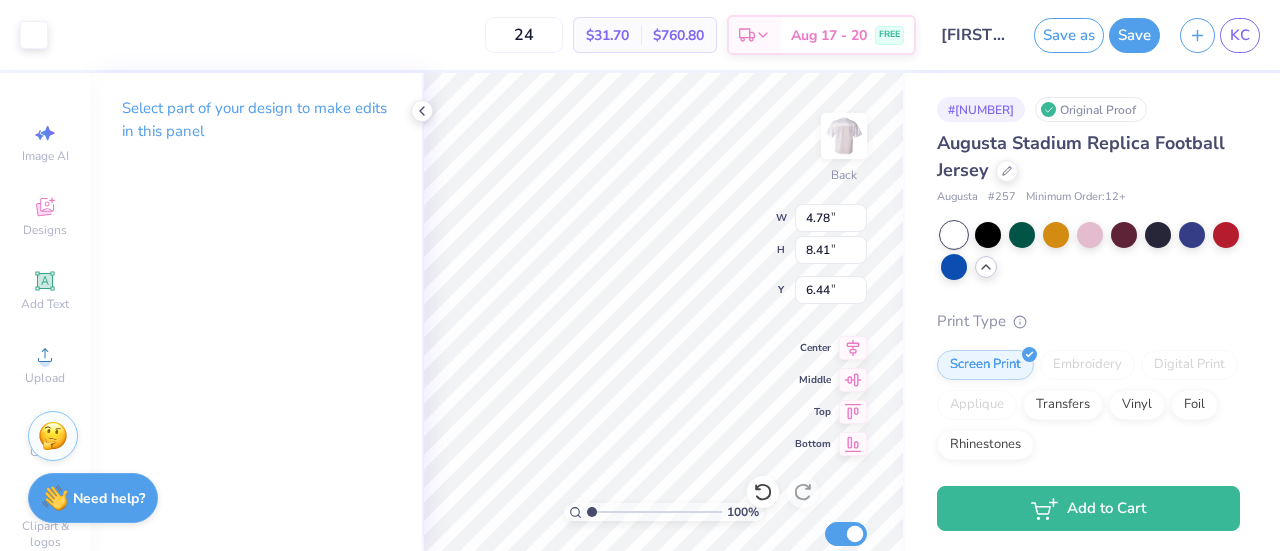 type on "7.77" 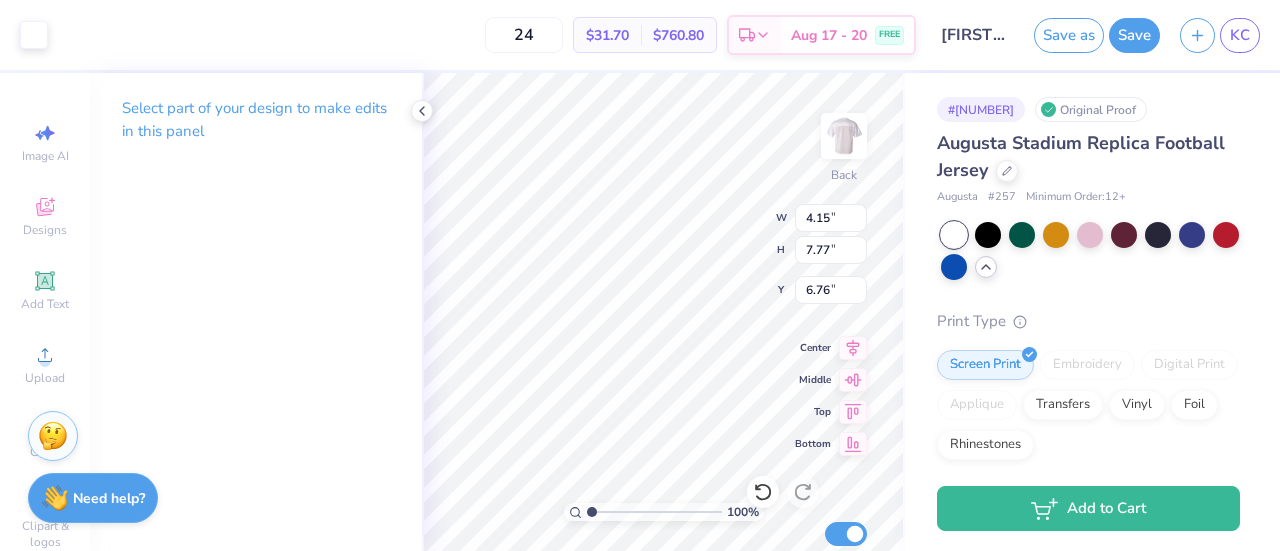 click on "Select part of your design to make edits in this panel" at bounding box center [256, 120] 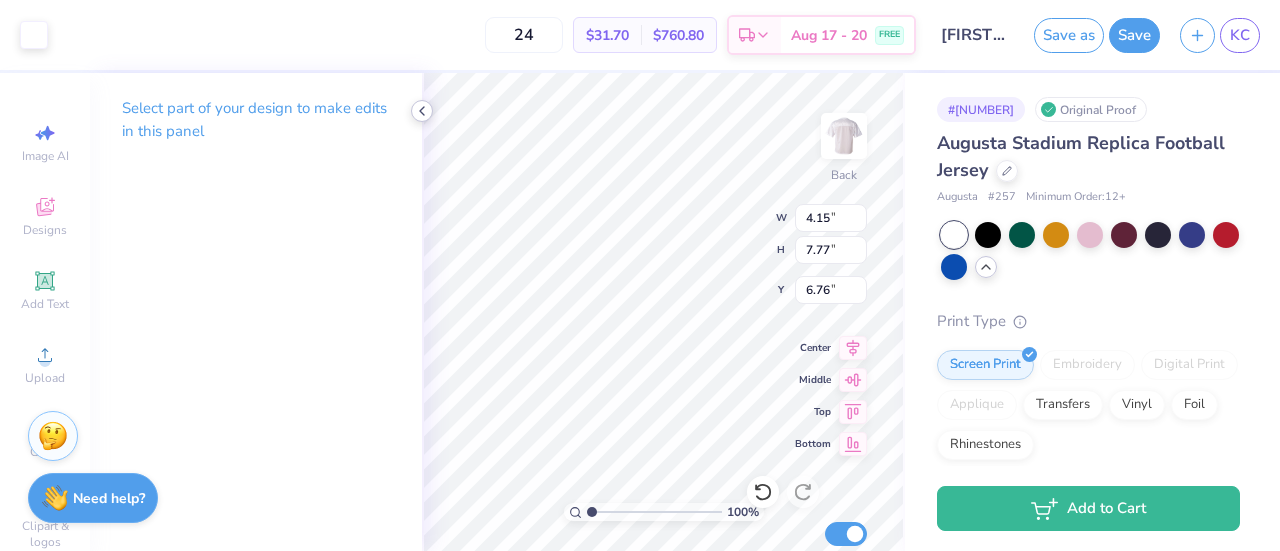 click 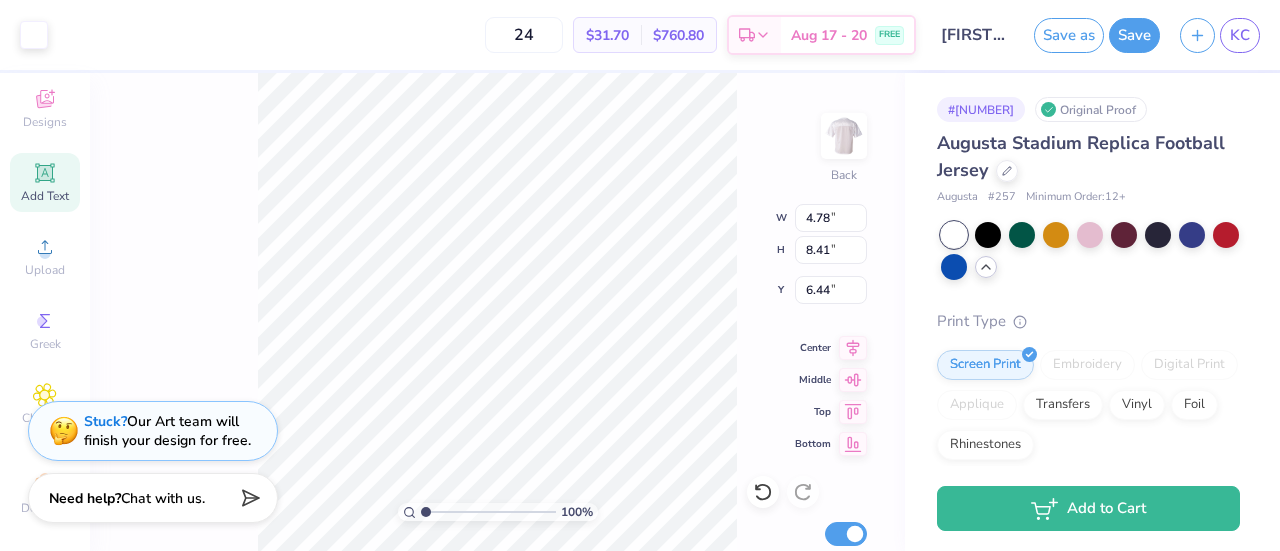 scroll, scrollTop: 136, scrollLeft: 0, axis: vertical 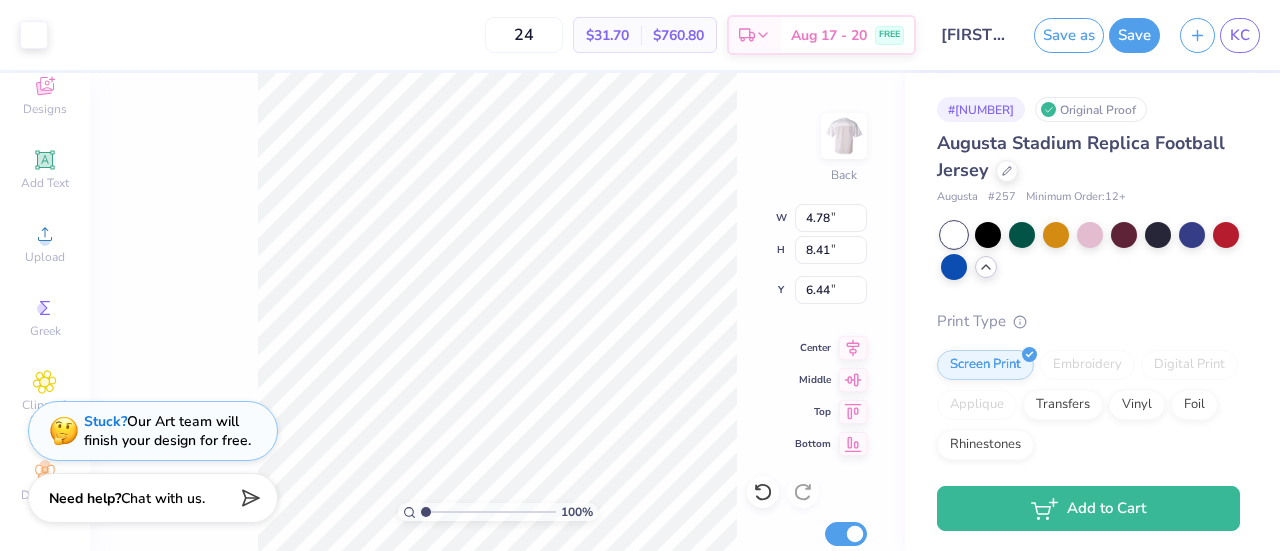 type on "4.15" 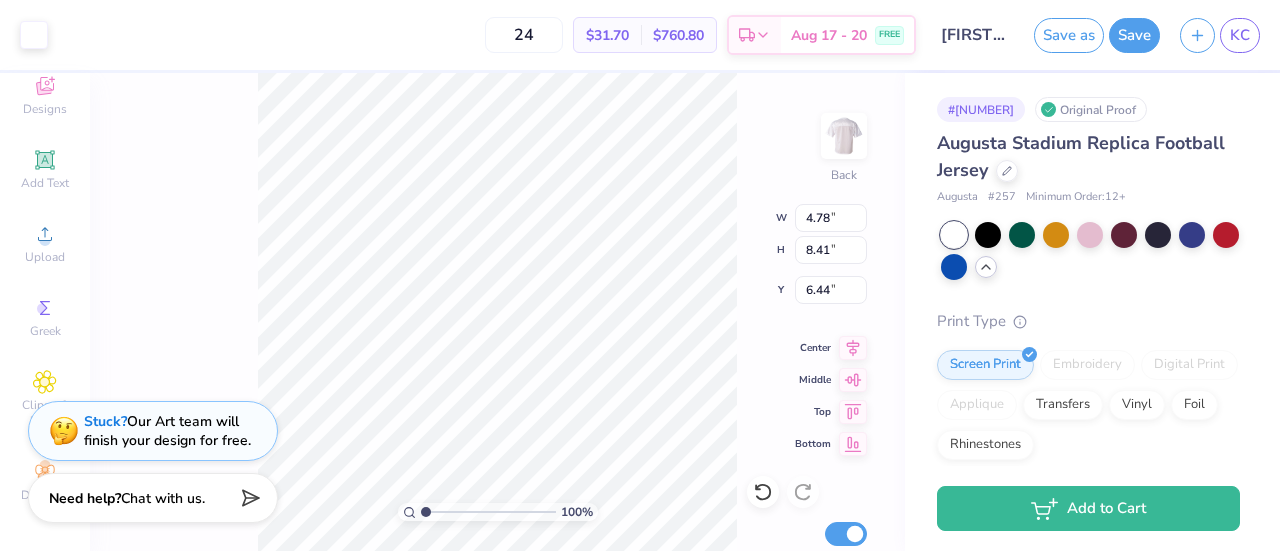type on "7.77" 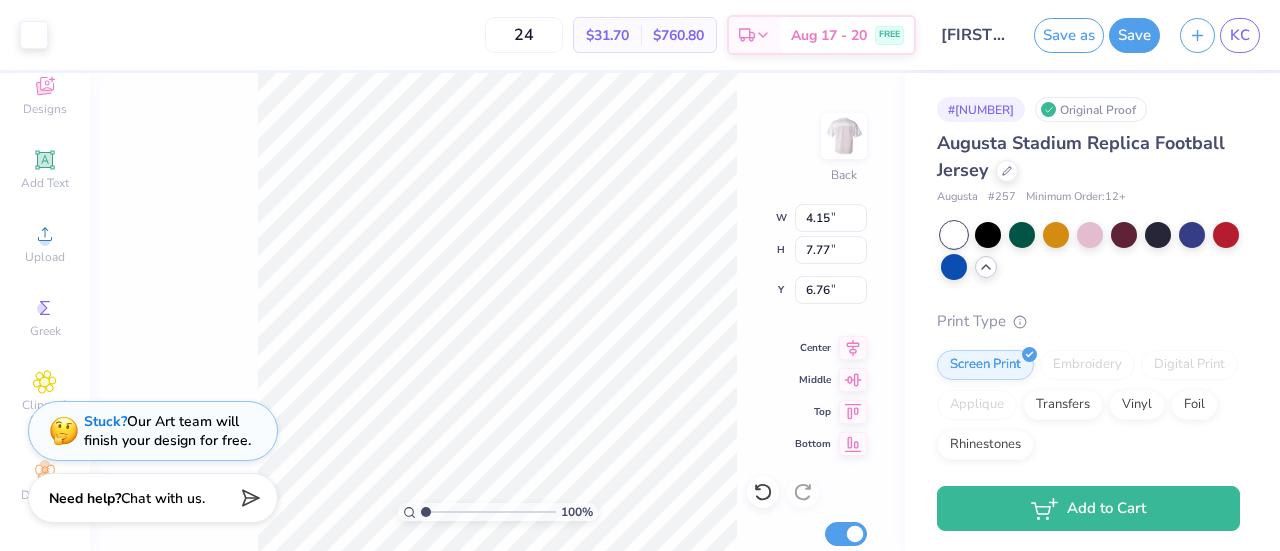 click on "Art colors" at bounding box center [24, 35] 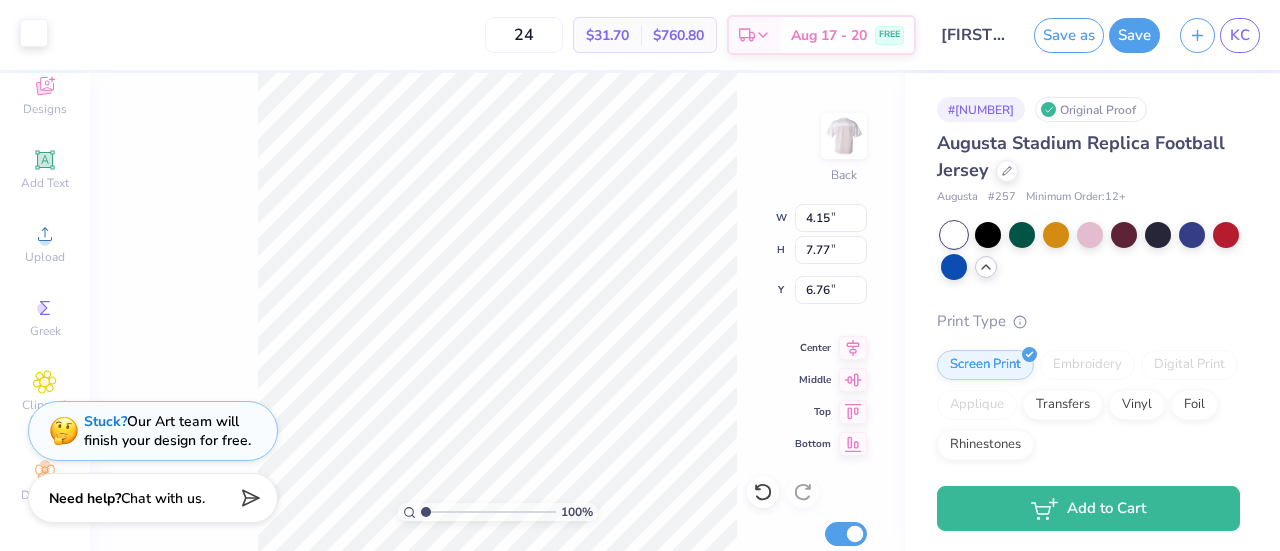 click at bounding box center (34, 33) 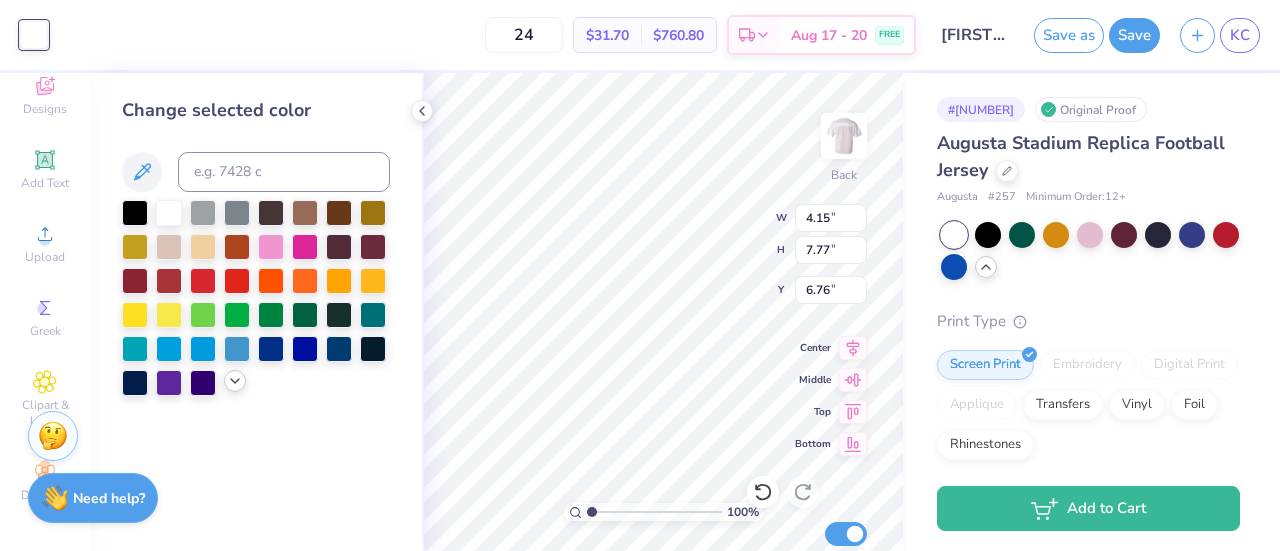 click 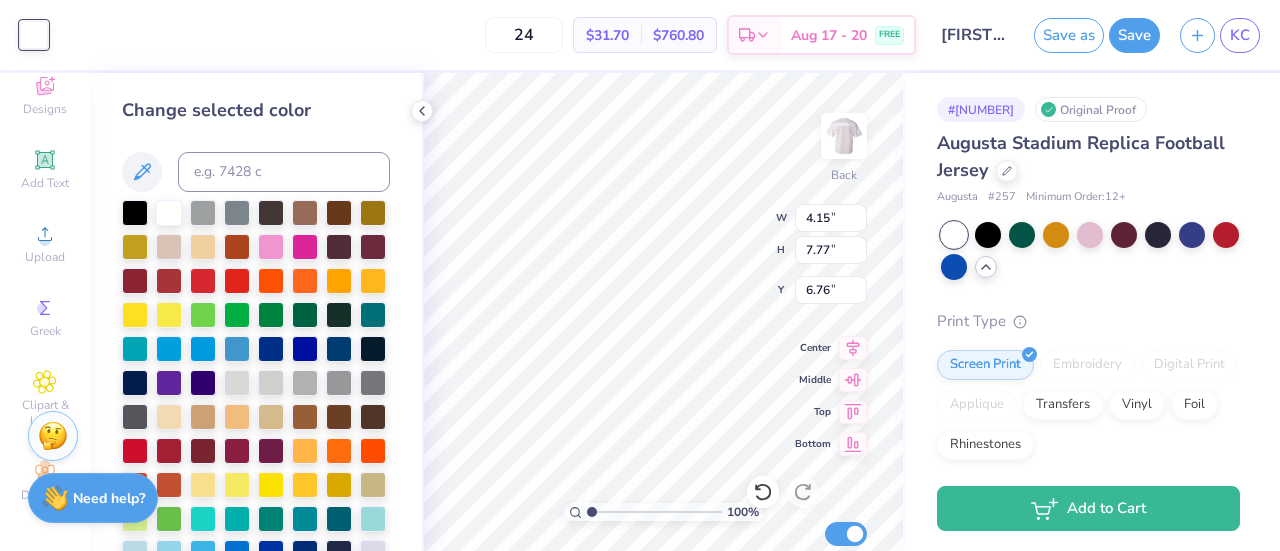 scroll, scrollTop: 174, scrollLeft: 0, axis: vertical 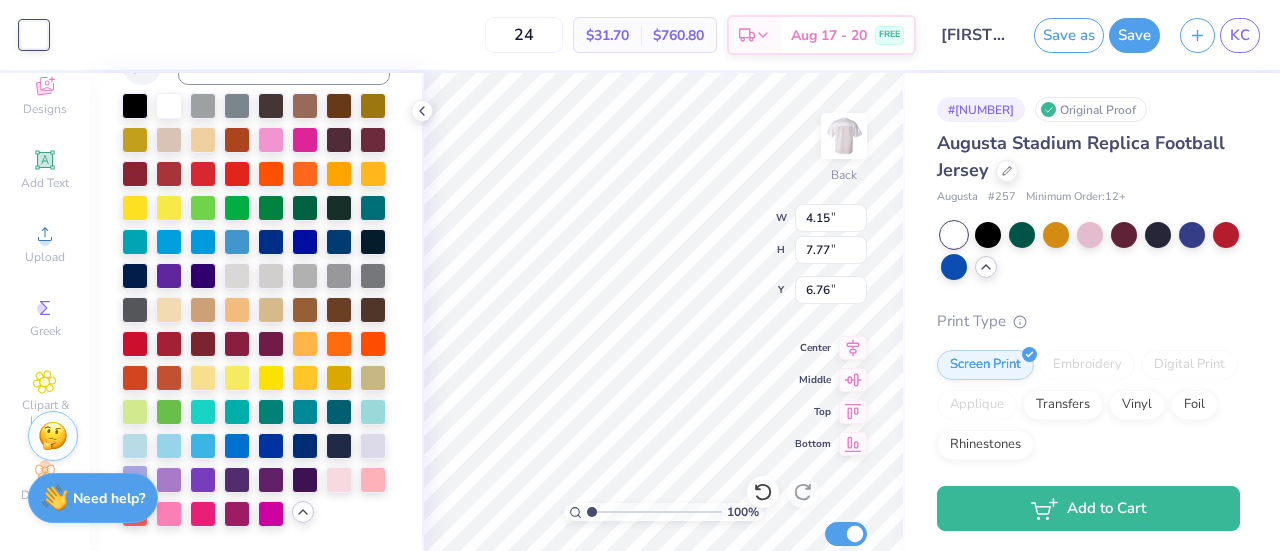 click at bounding box center [135, 478] 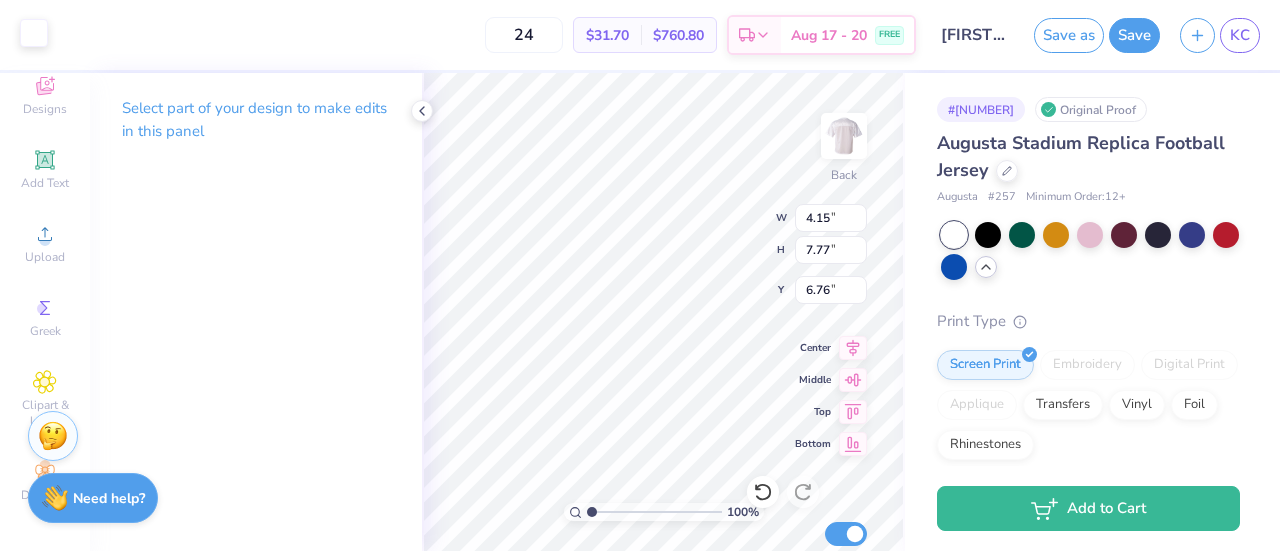 click at bounding box center [34, 33] 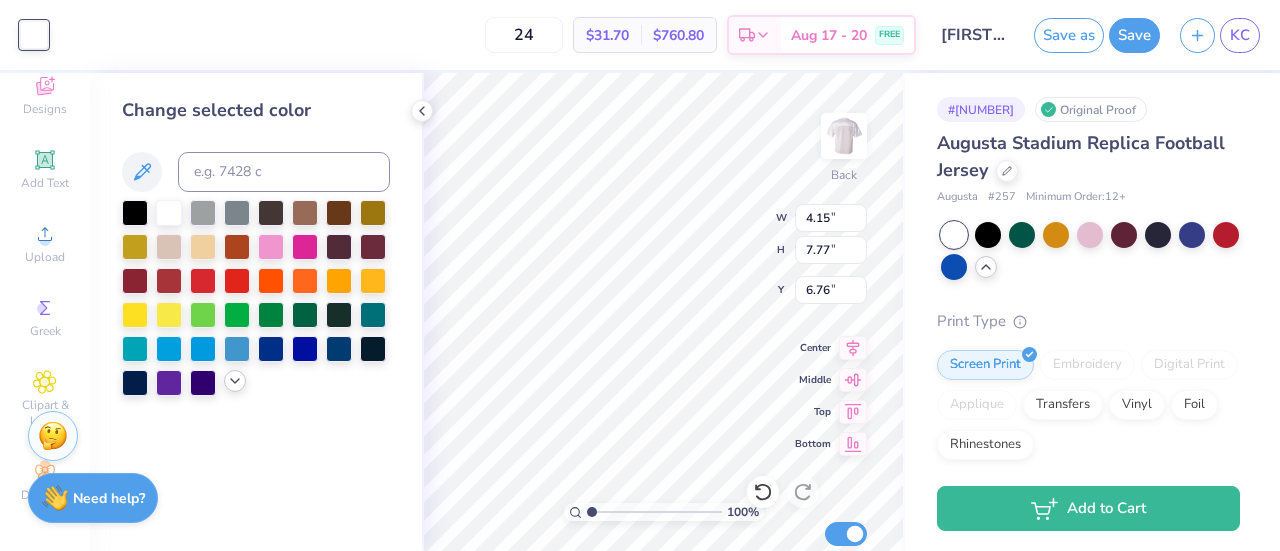 click 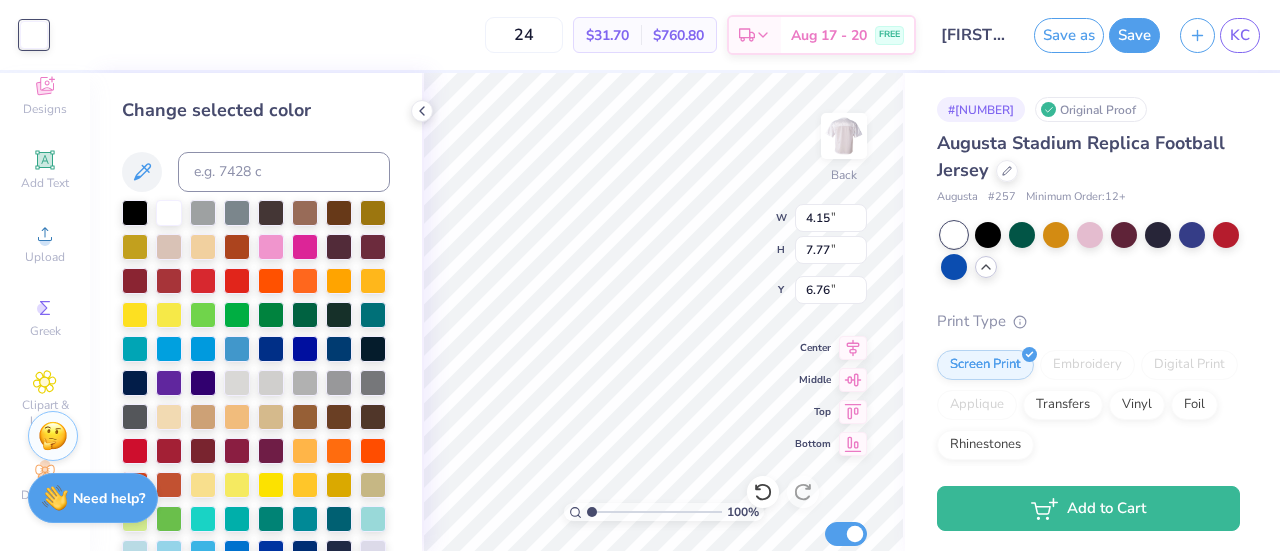 scroll, scrollTop: 174, scrollLeft: 0, axis: vertical 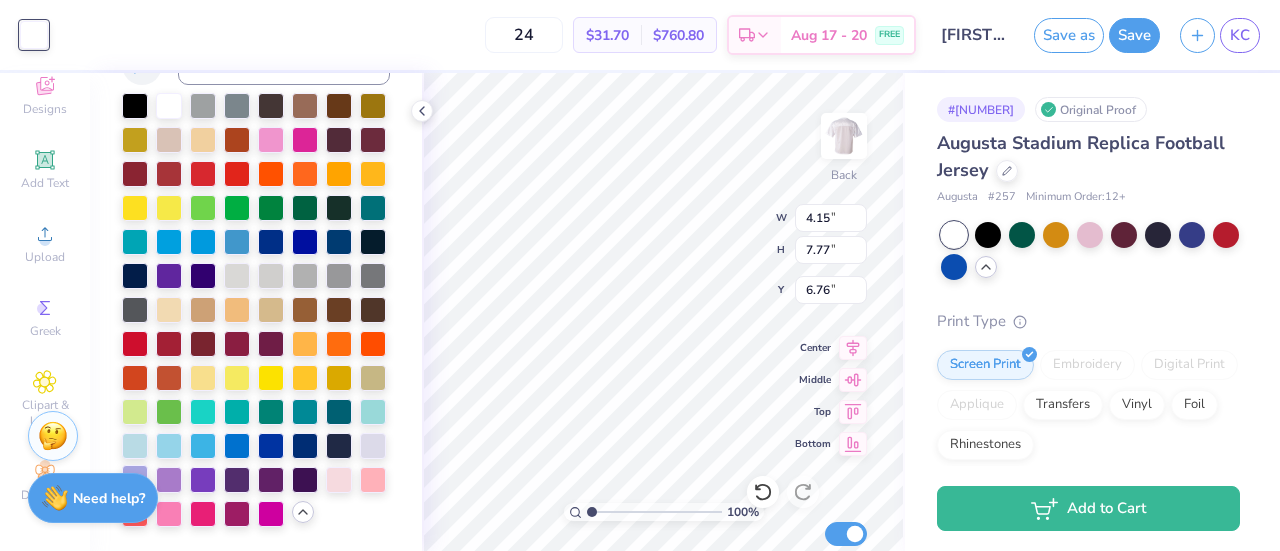 click at bounding box center [135, 478] 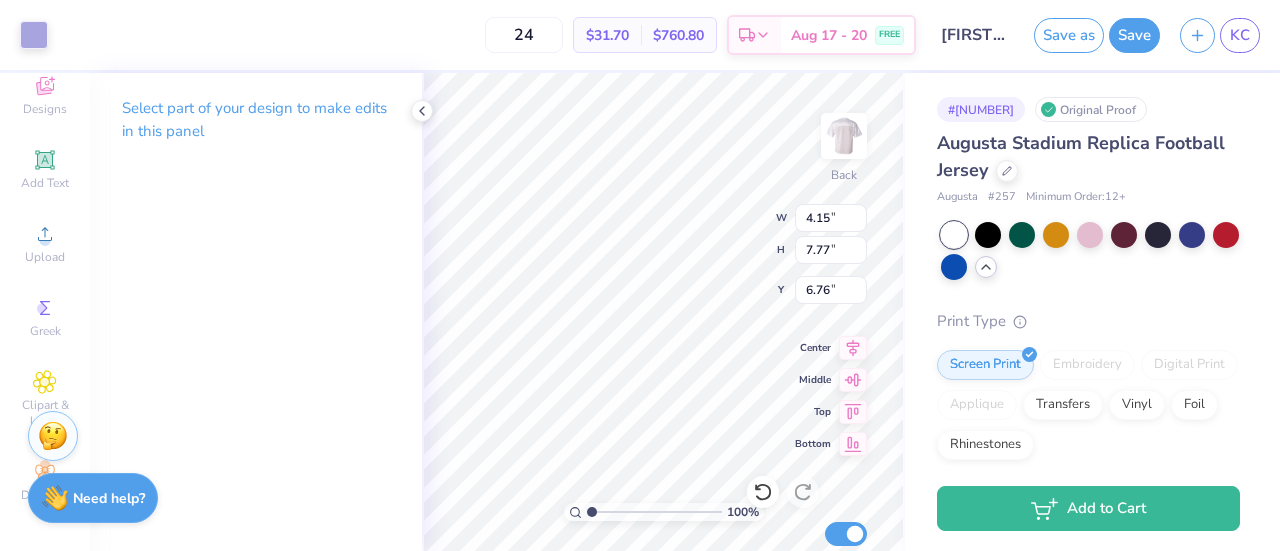type on "4.78" 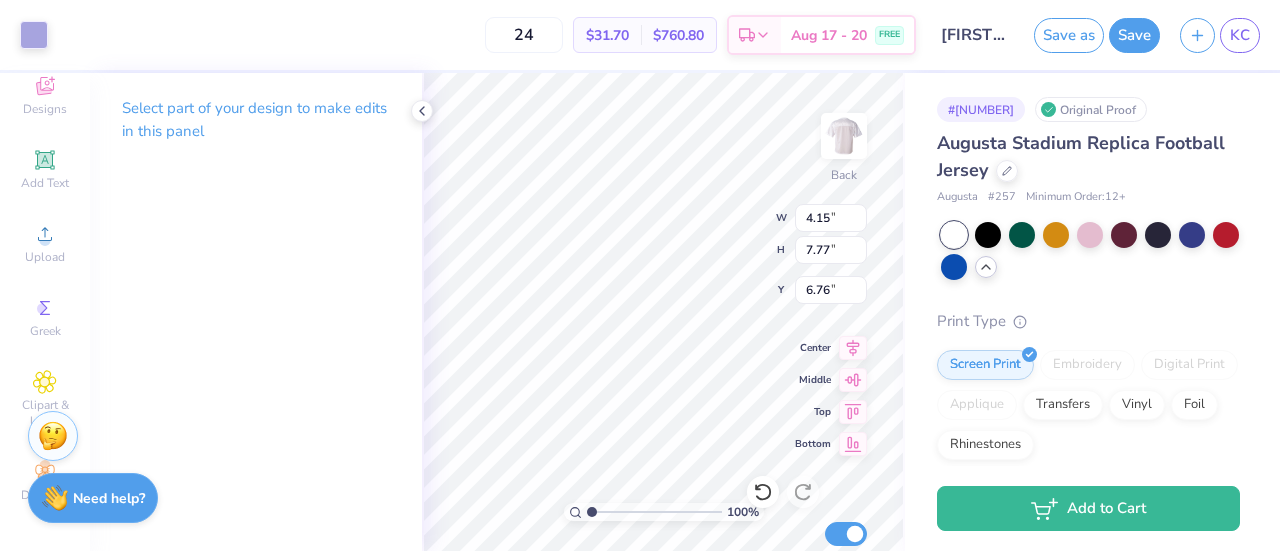 type on "8.41" 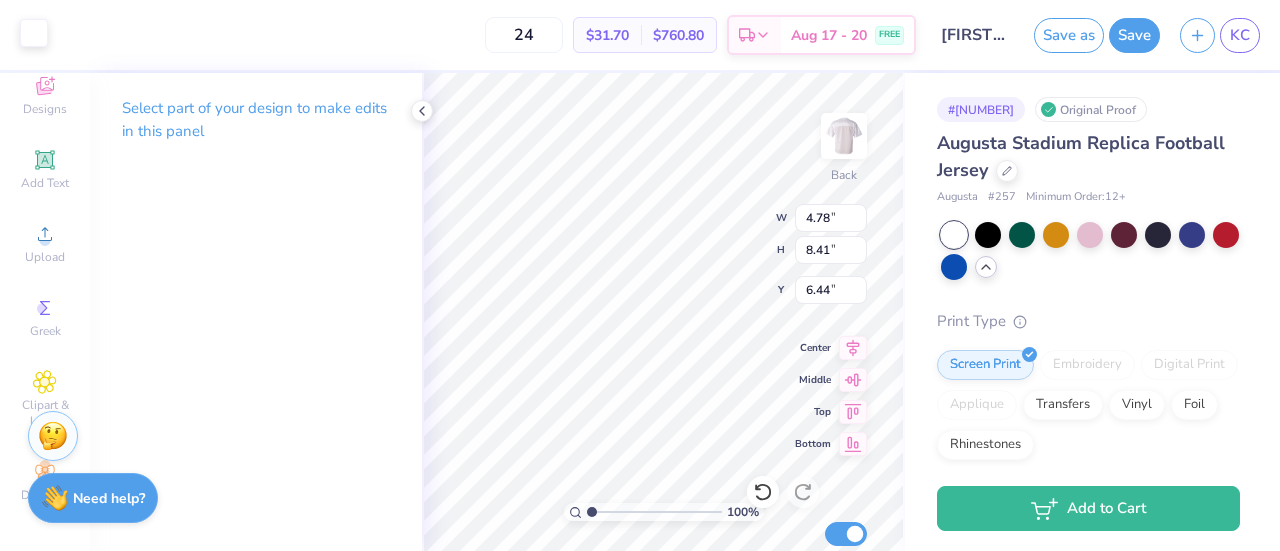 click at bounding box center (34, 33) 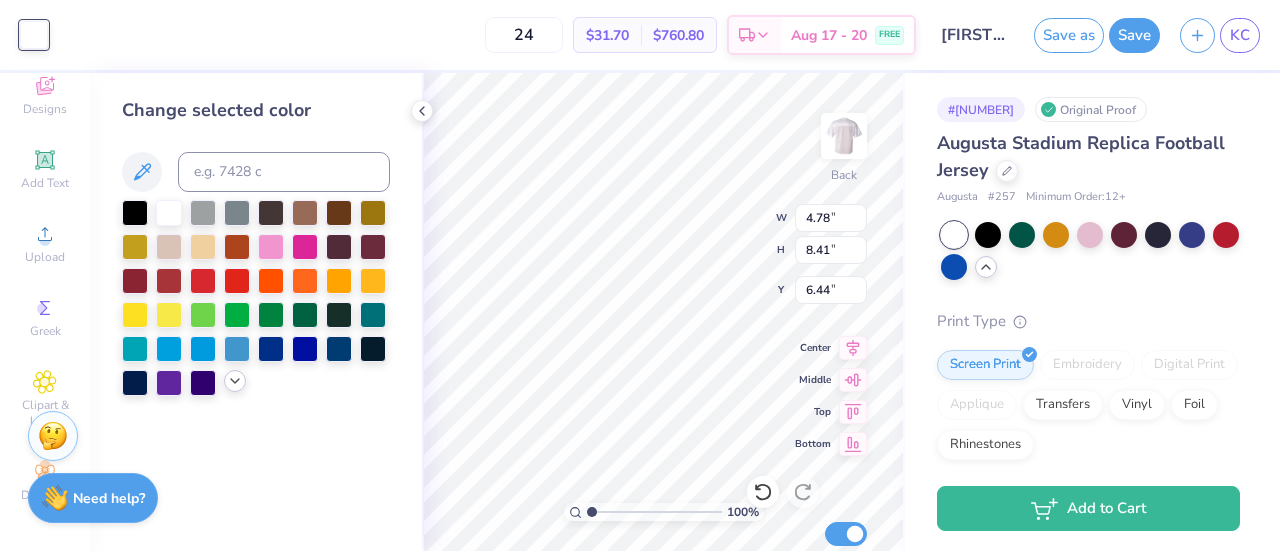 click 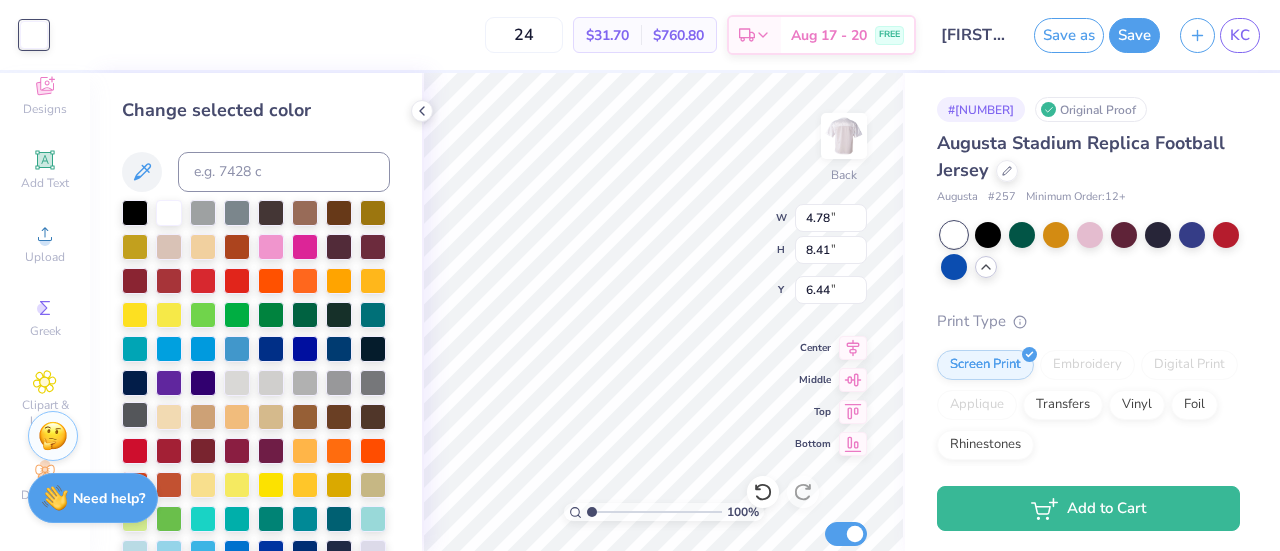 scroll, scrollTop: 174, scrollLeft: 0, axis: vertical 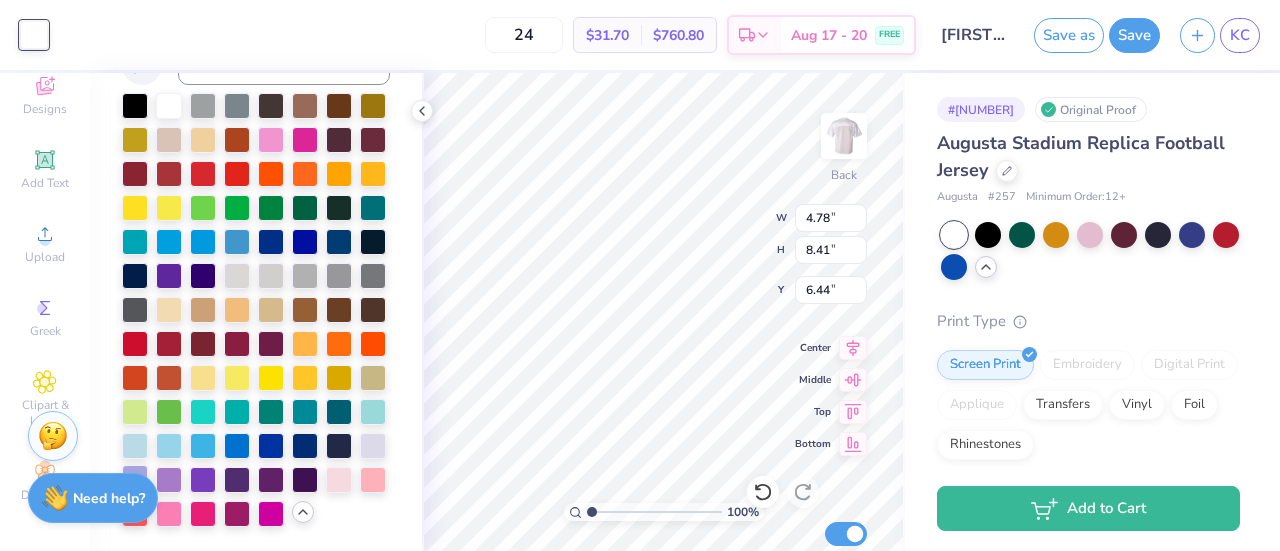 click at bounding box center (135, 478) 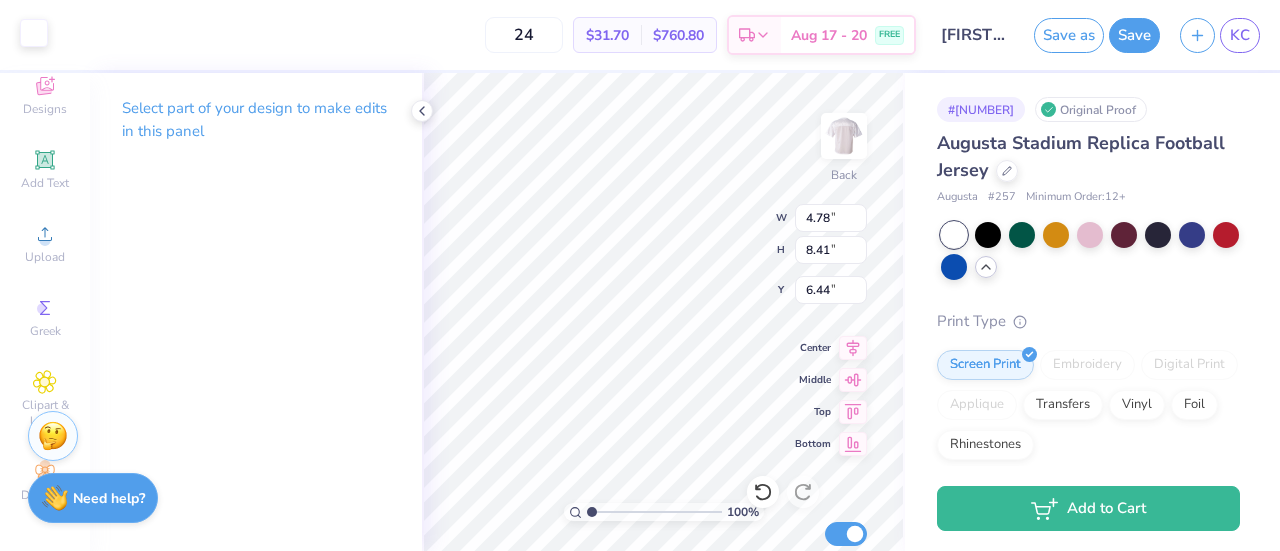 click at bounding box center [34, 33] 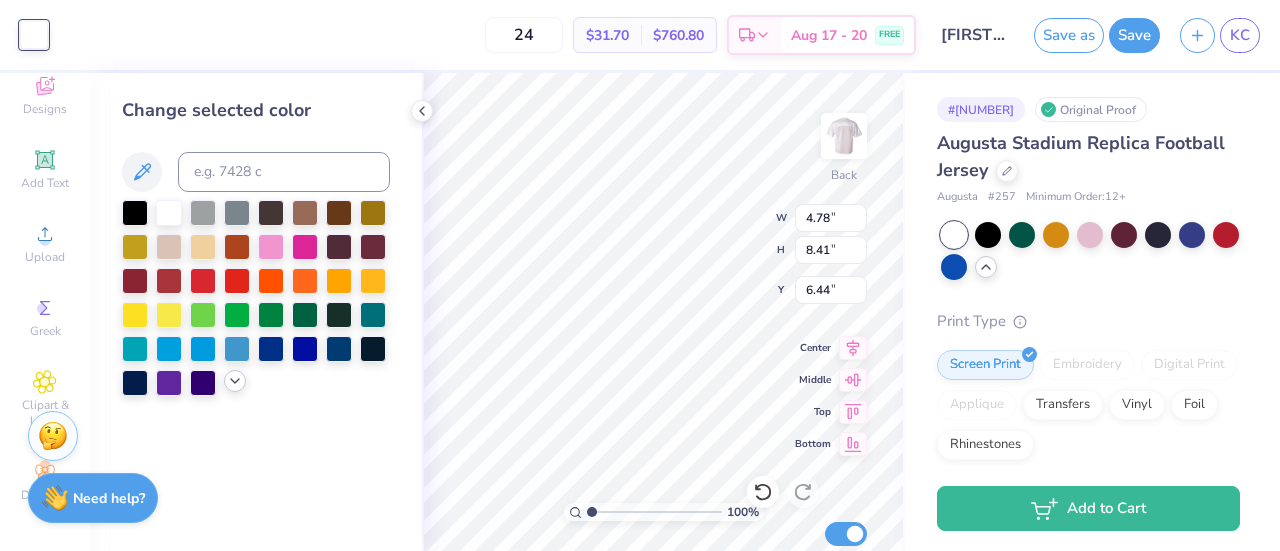 click 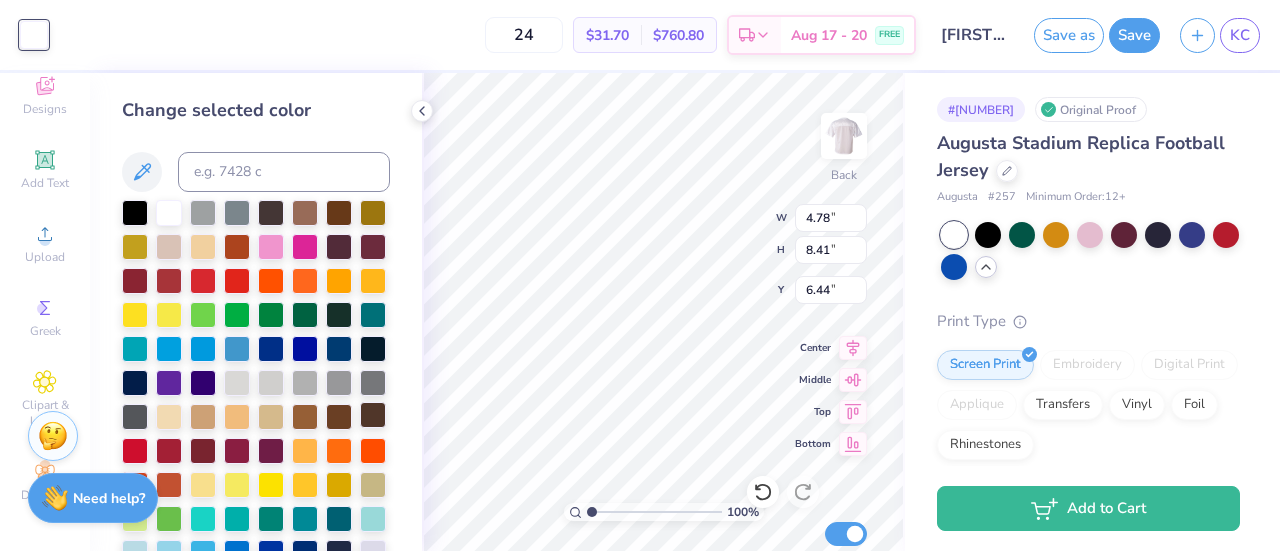 scroll, scrollTop: 174, scrollLeft: 0, axis: vertical 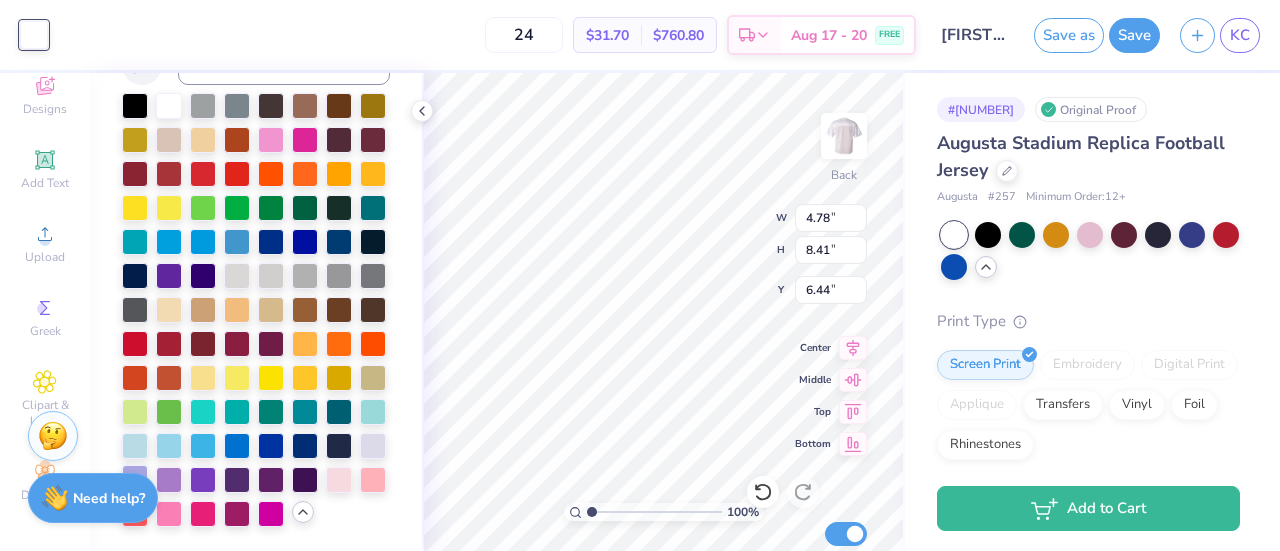 click at bounding box center [135, 478] 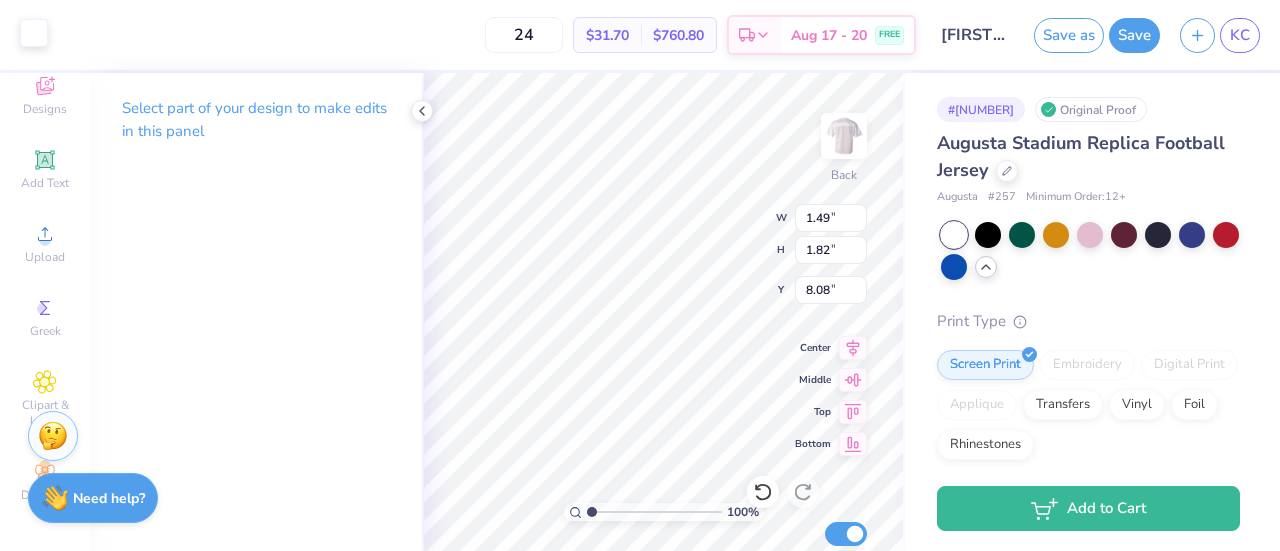 click at bounding box center (34, 33) 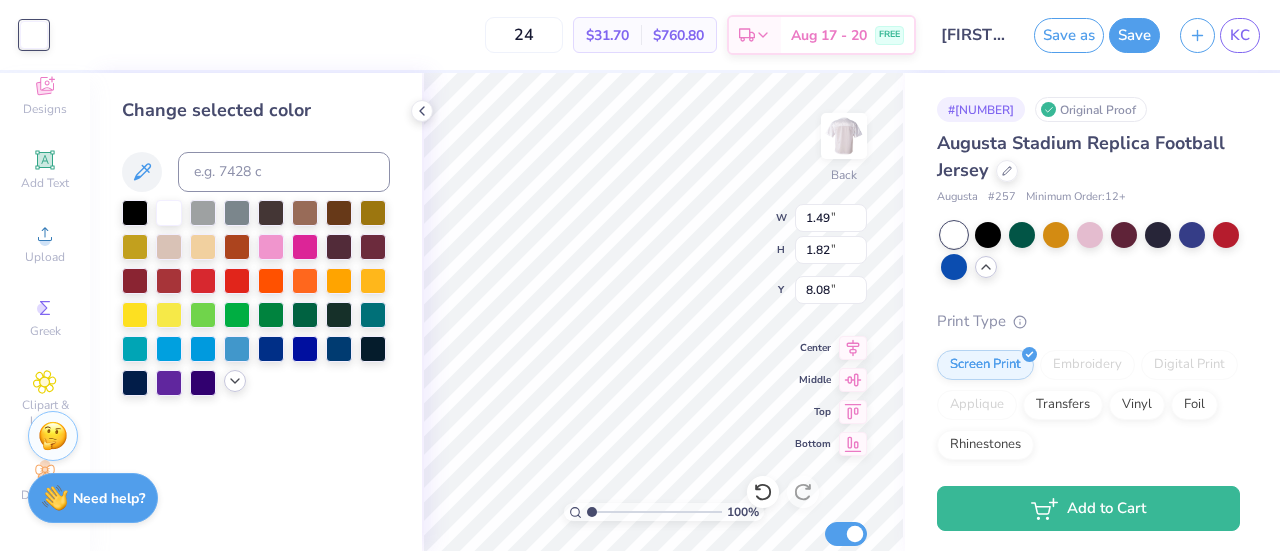 click 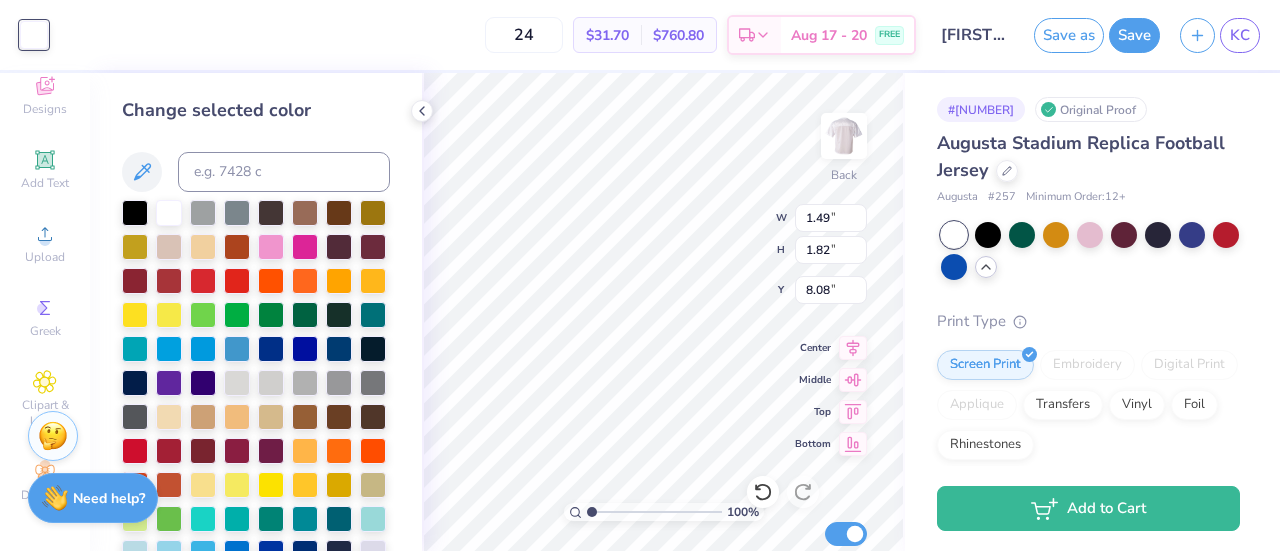 scroll, scrollTop: 174, scrollLeft: 0, axis: vertical 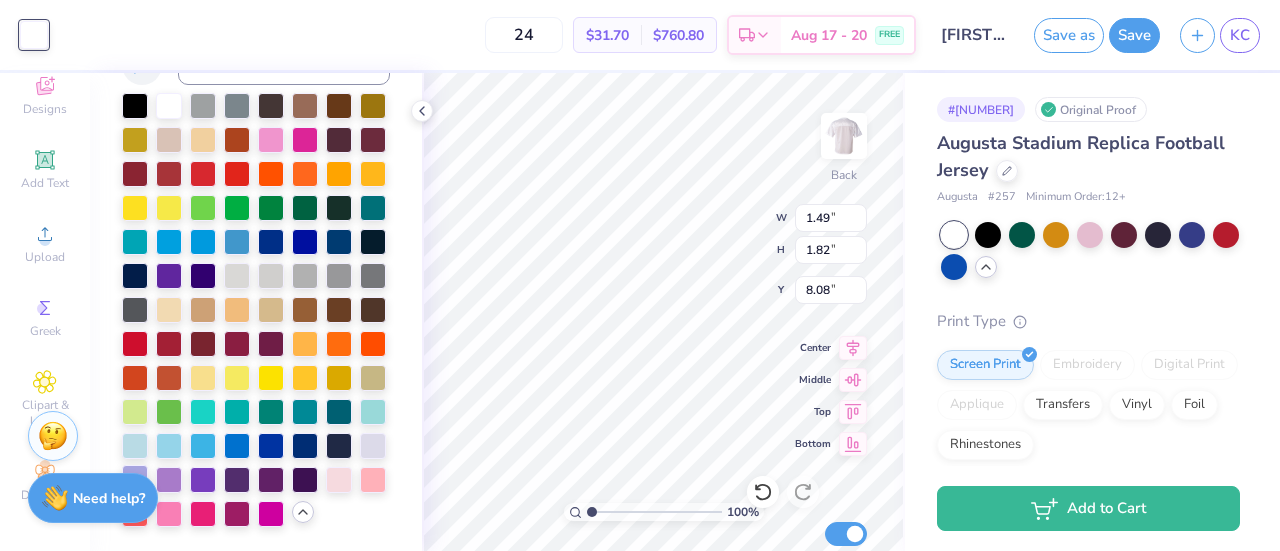 click at bounding box center [135, 478] 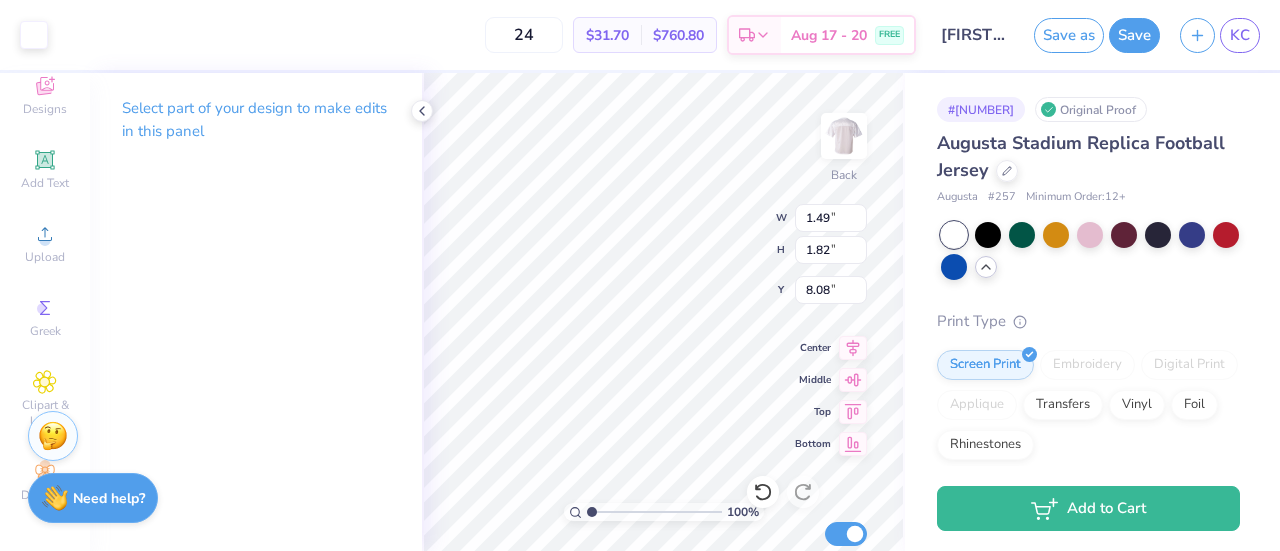 click on "Art colors 24 $31.70 Per Item $760.80 Total Est.  Delivery Aug 17 - 20 FREE Design Title [FIRST] [LAST] : Tarte Cosmetics Save as Save KC" at bounding box center (640, 35) 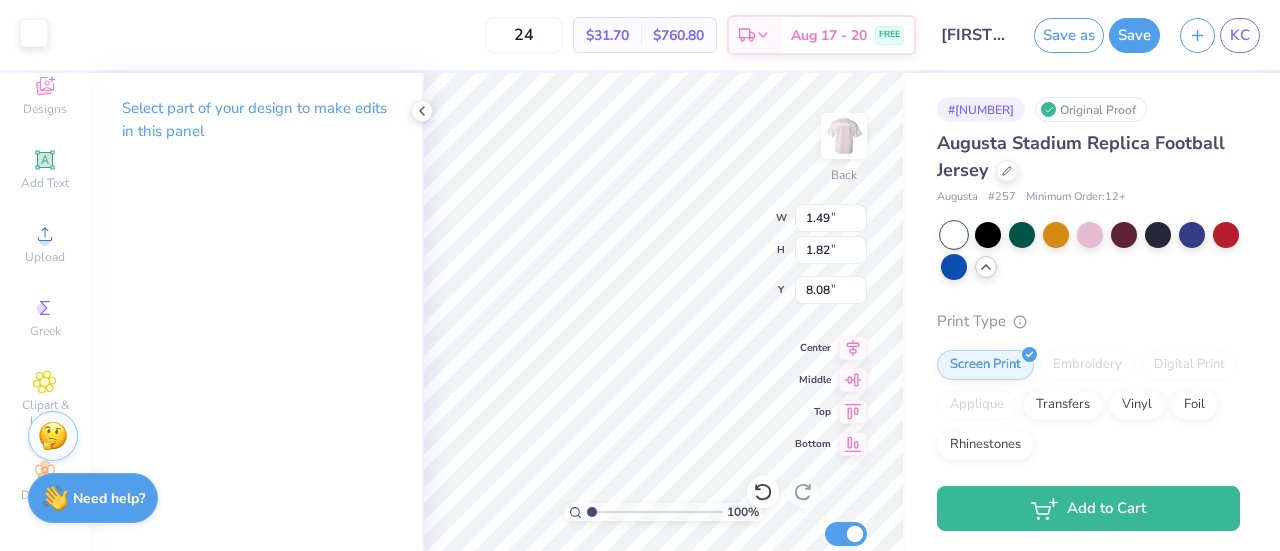 click at bounding box center [34, 33] 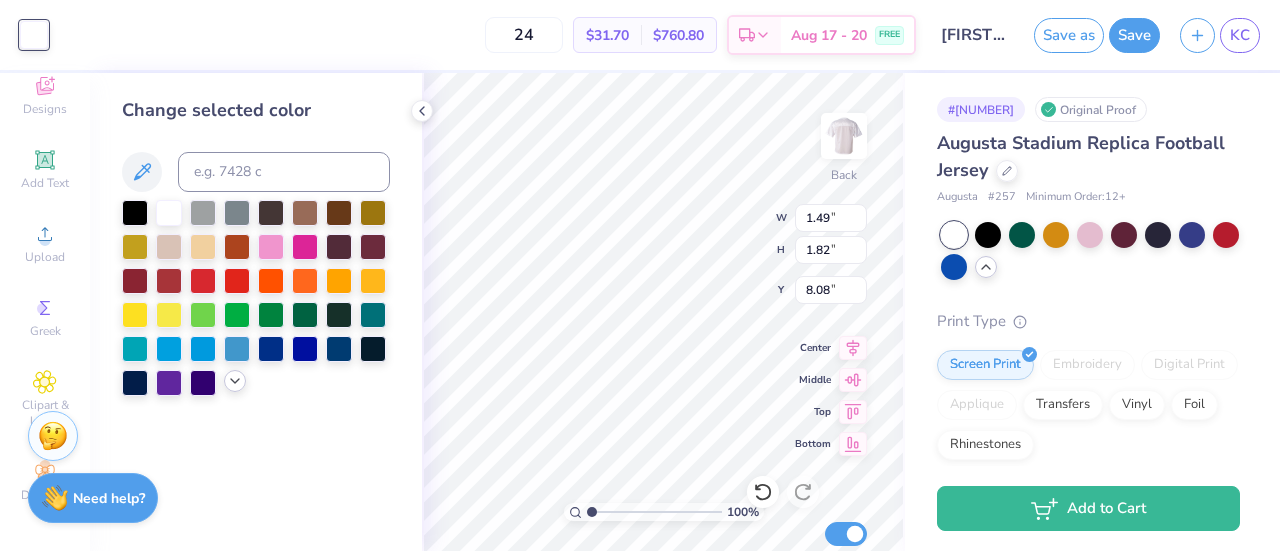 click 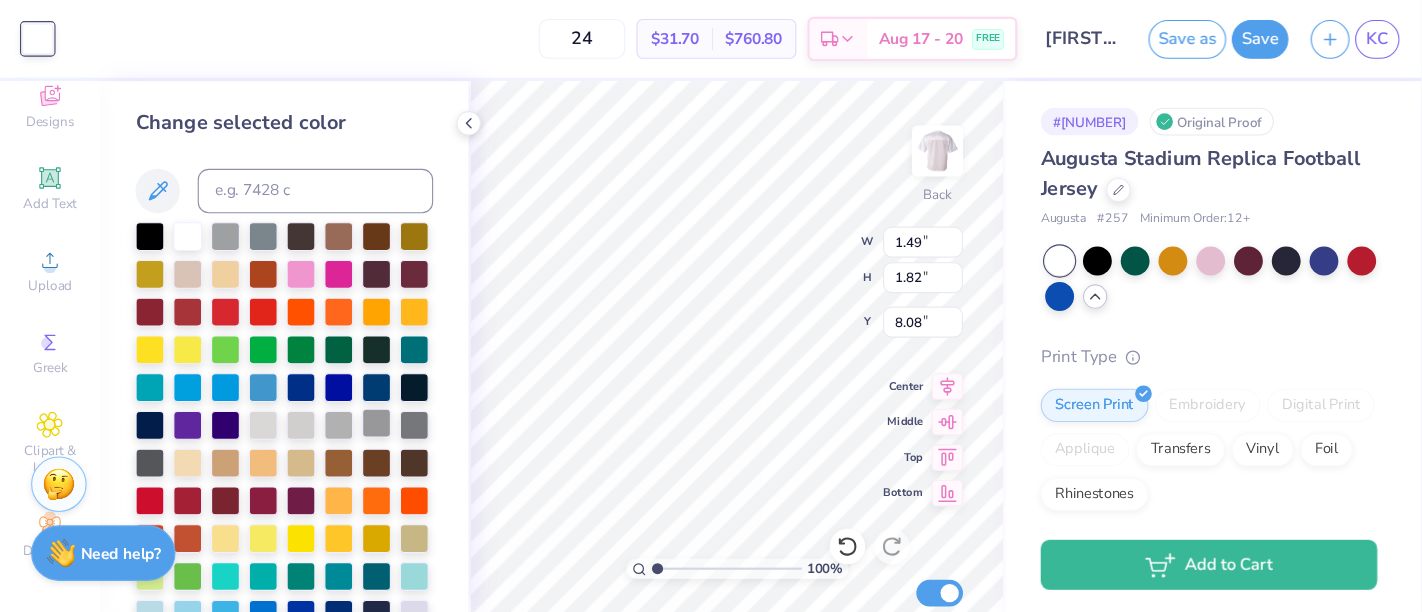 scroll, scrollTop: 174, scrollLeft: 0, axis: vertical 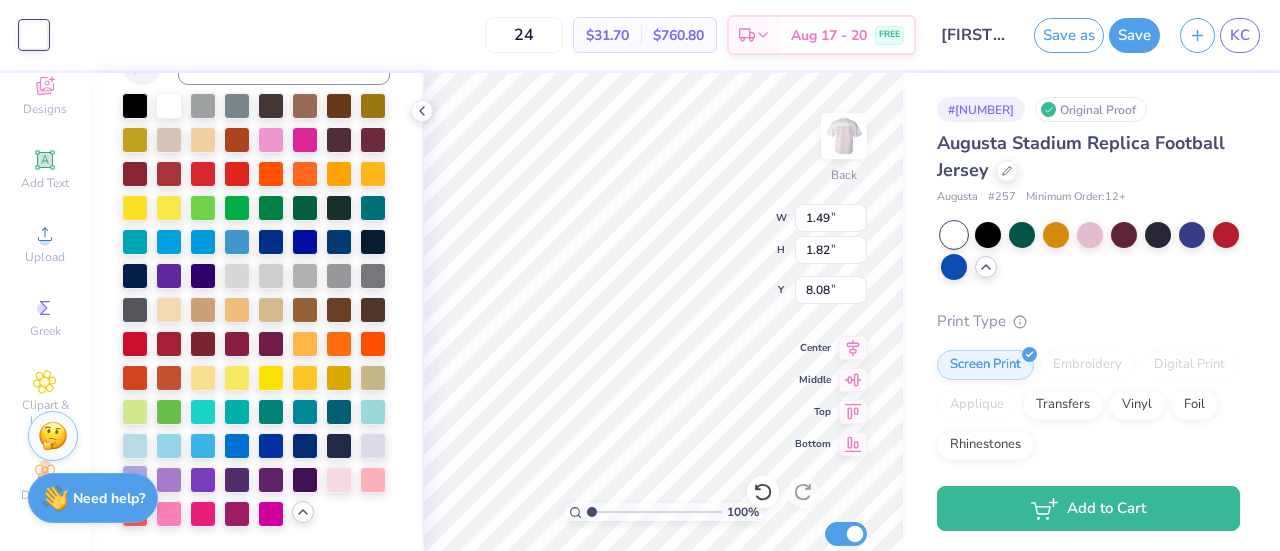 click at bounding box center (135, 478) 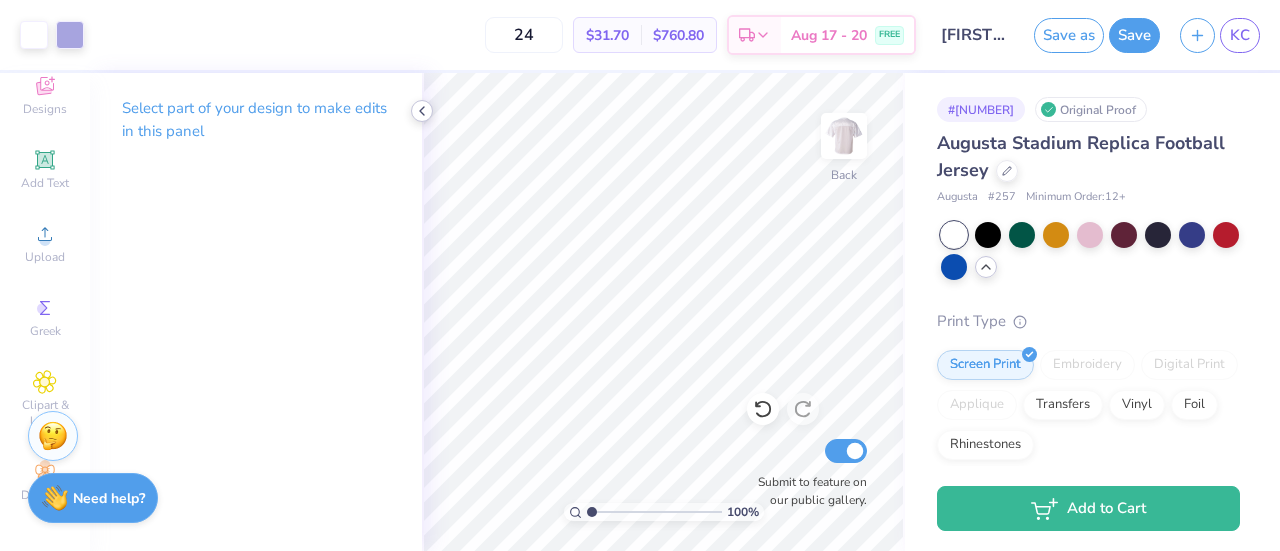 click 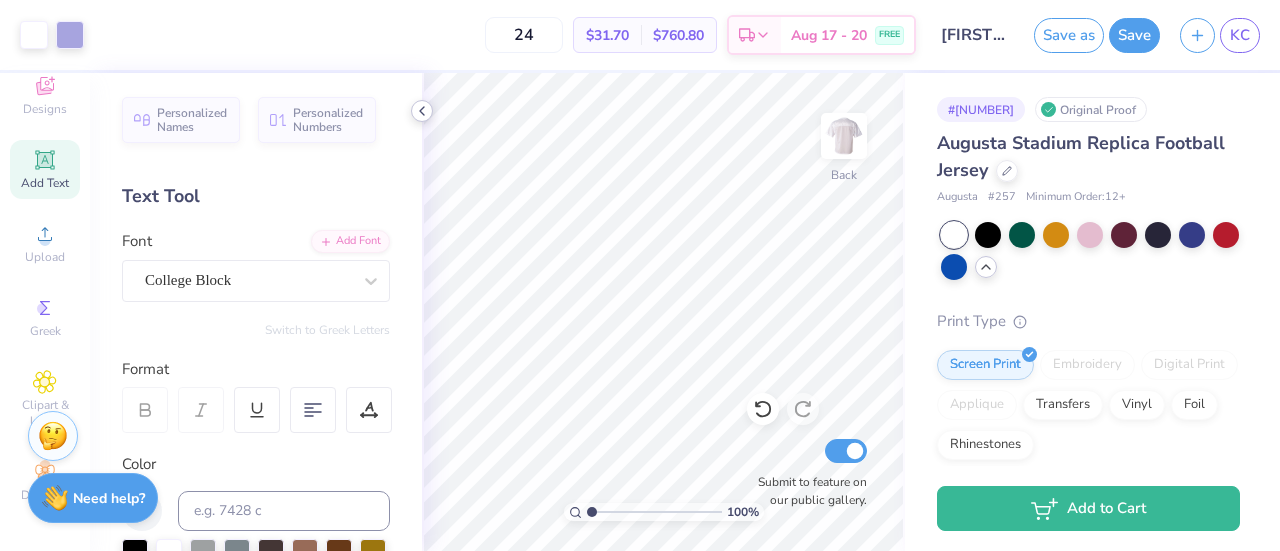 click 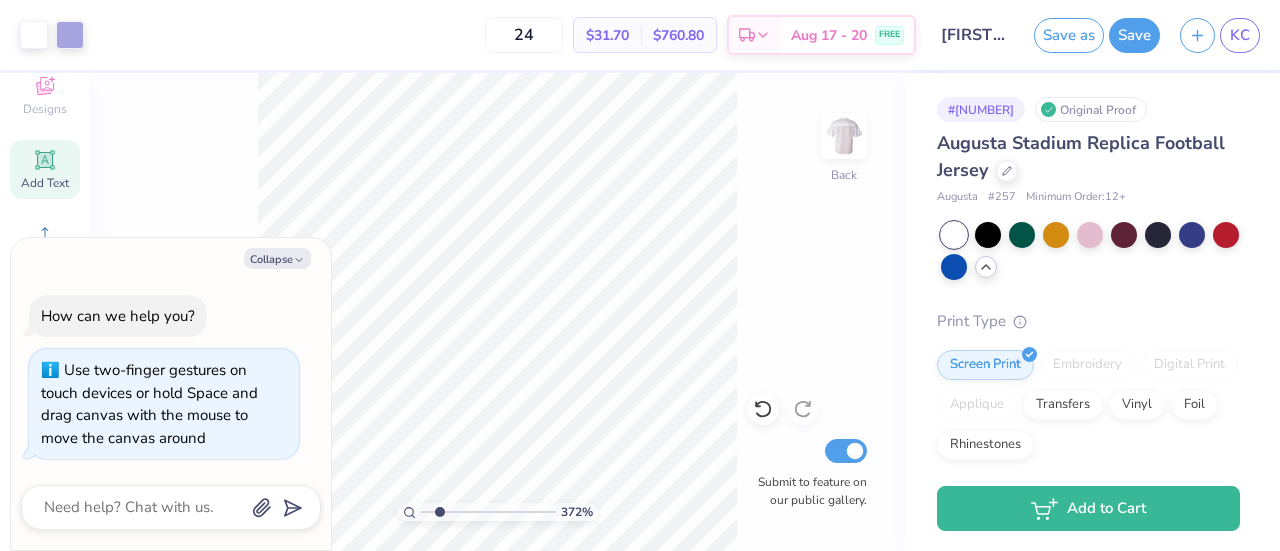 type on "1" 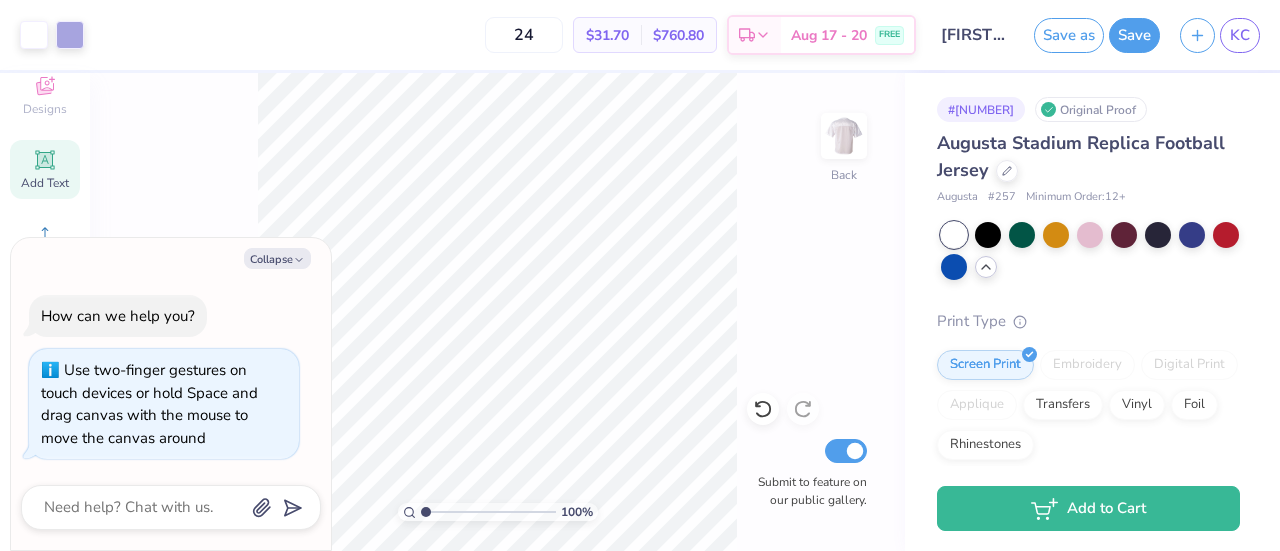 drag, startPoint x: 424, startPoint y: 511, endPoint x: 319, endPoint y: 515, distance: 105.076164 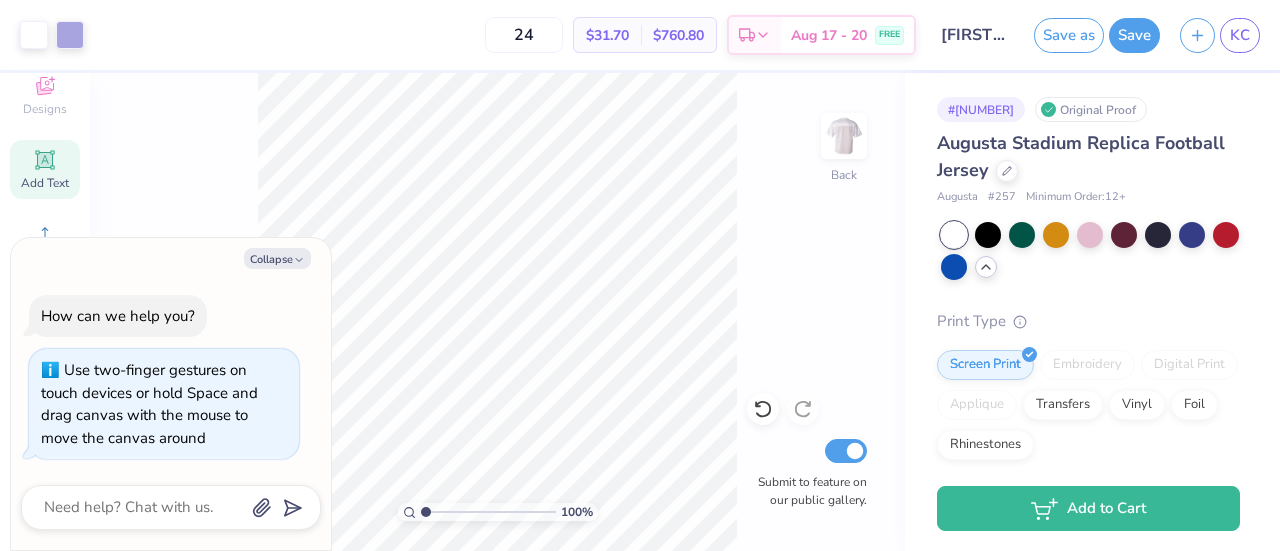 click on "100  % Back Submit to feature on our public gallery." at bounding box center (497, 312) 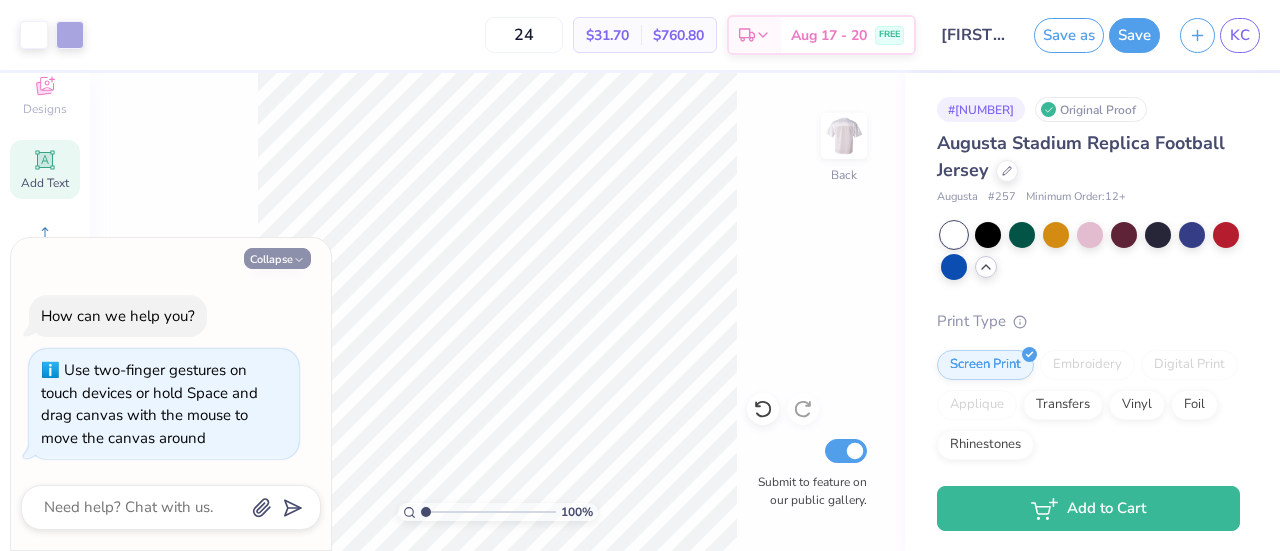 click on "Collapse" at bounding box center (277, 258) 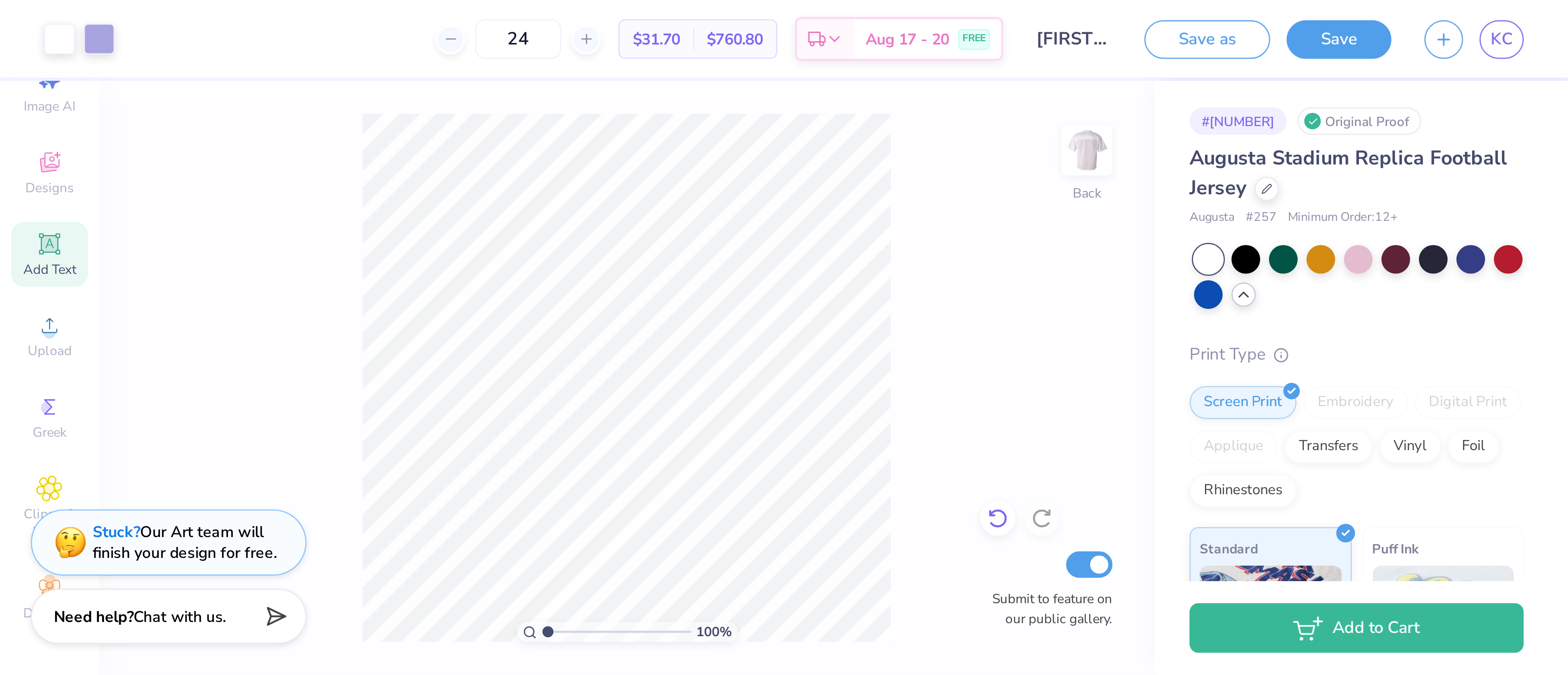 scroll, scrollTop: 0, scrollLeft: 0, axis: both 